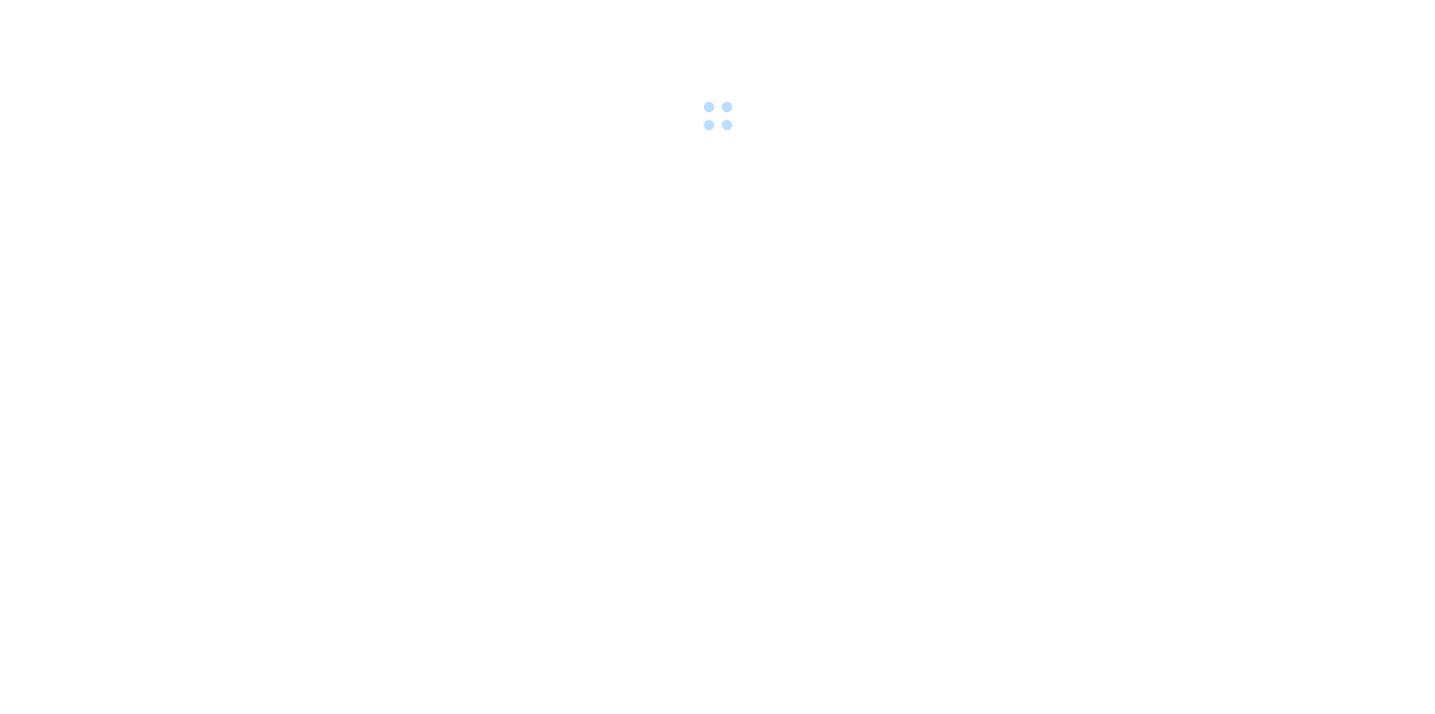 scroll, scrollTop: 0, scrollLeft: 0, axis: both 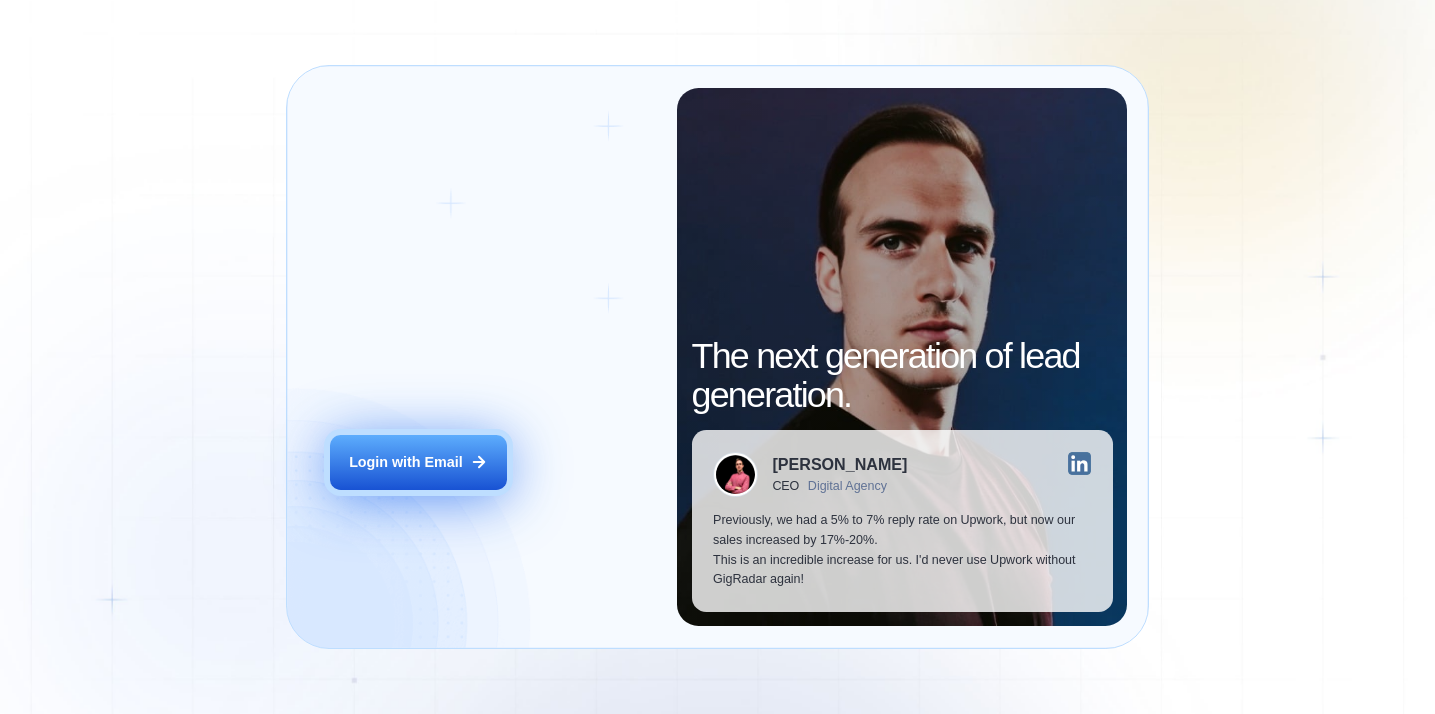 click on "Login with Email" at bounding box center [406, 463] 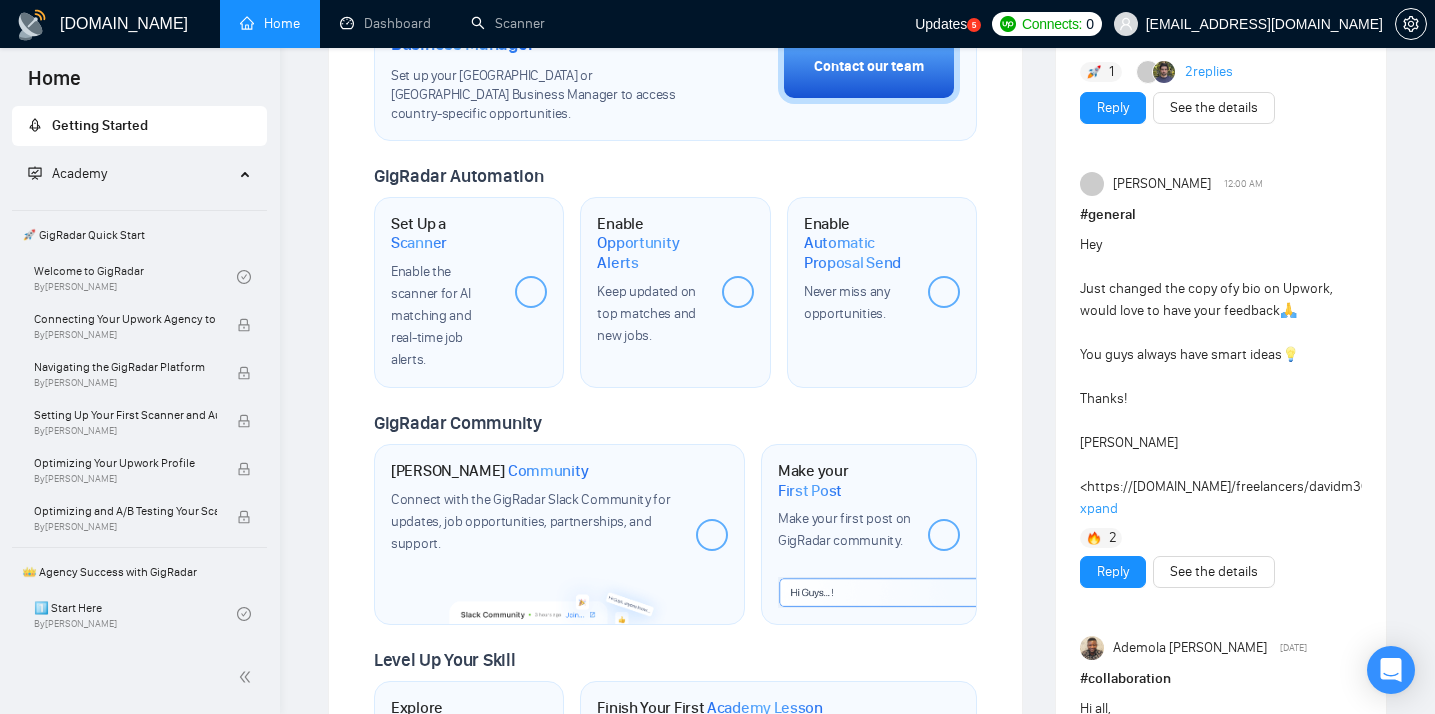 scroll, scrollTop: 667, scrollLeft: 0, axis: vertical 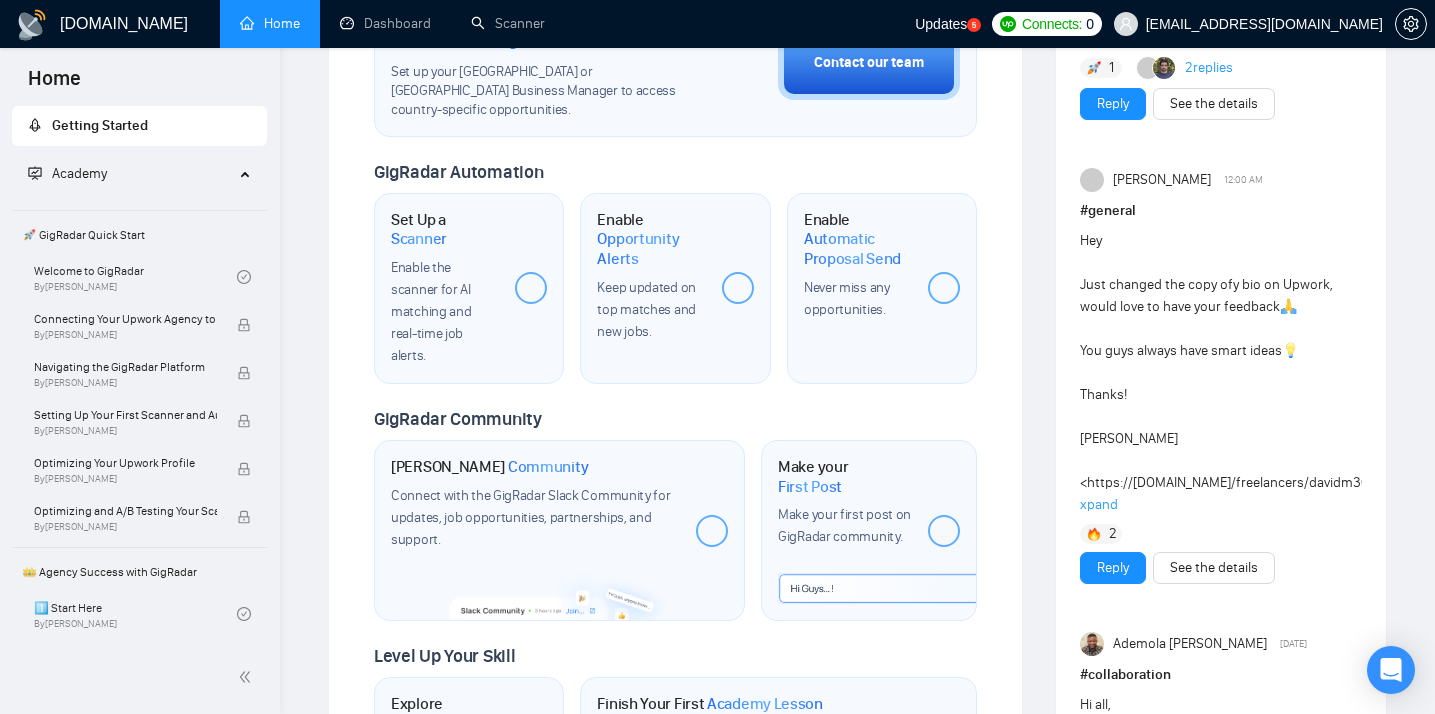 click on "Academy" at bounding box center (131, 174) 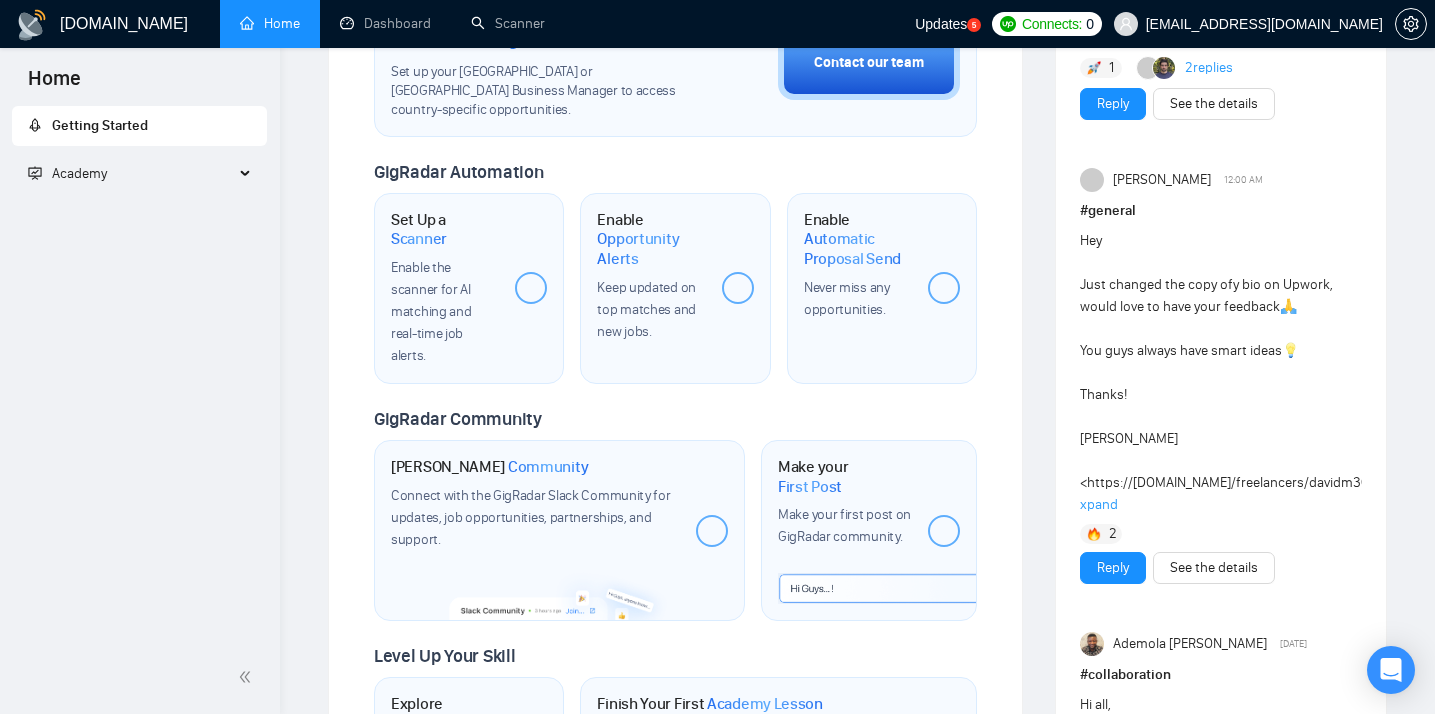 click on "Academy" at bounding box center [131, 174] 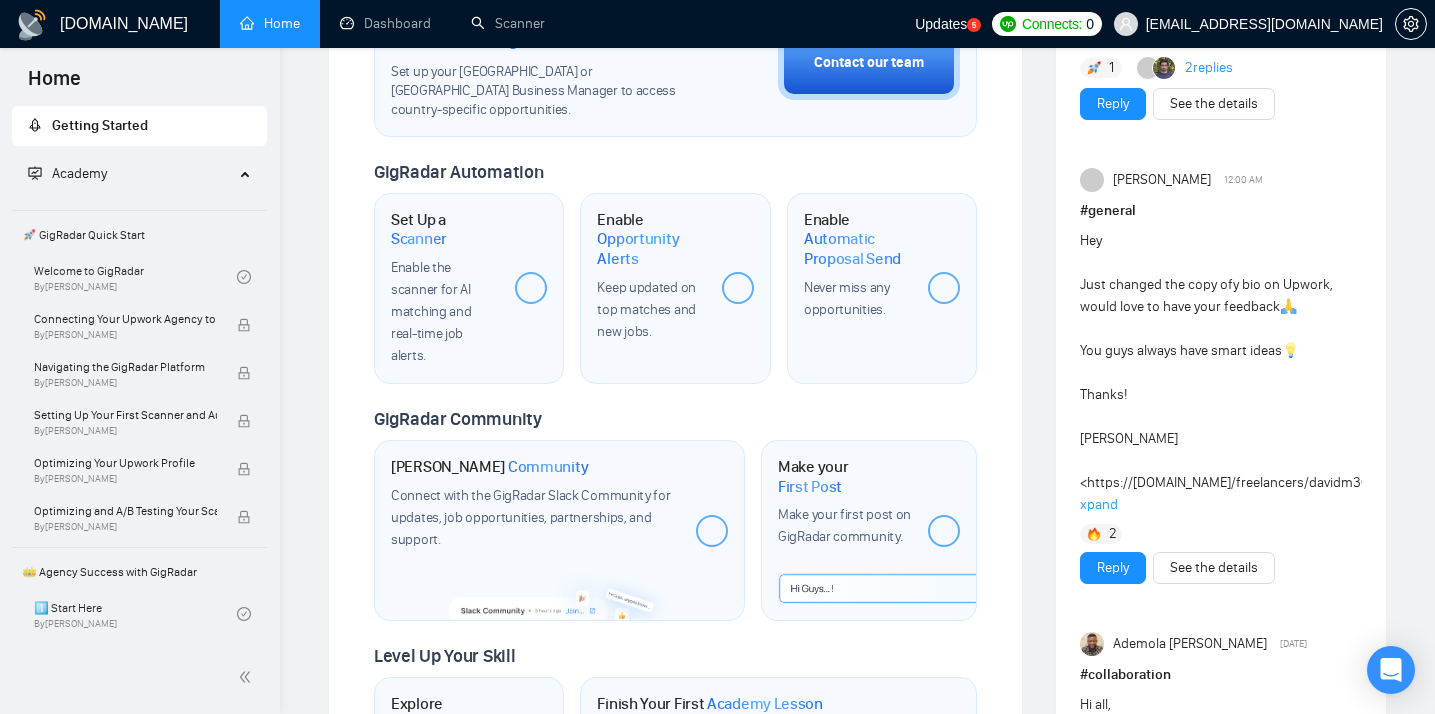 click on "🚀 GigRadar Quick Start" at bounding box center (139, 235) 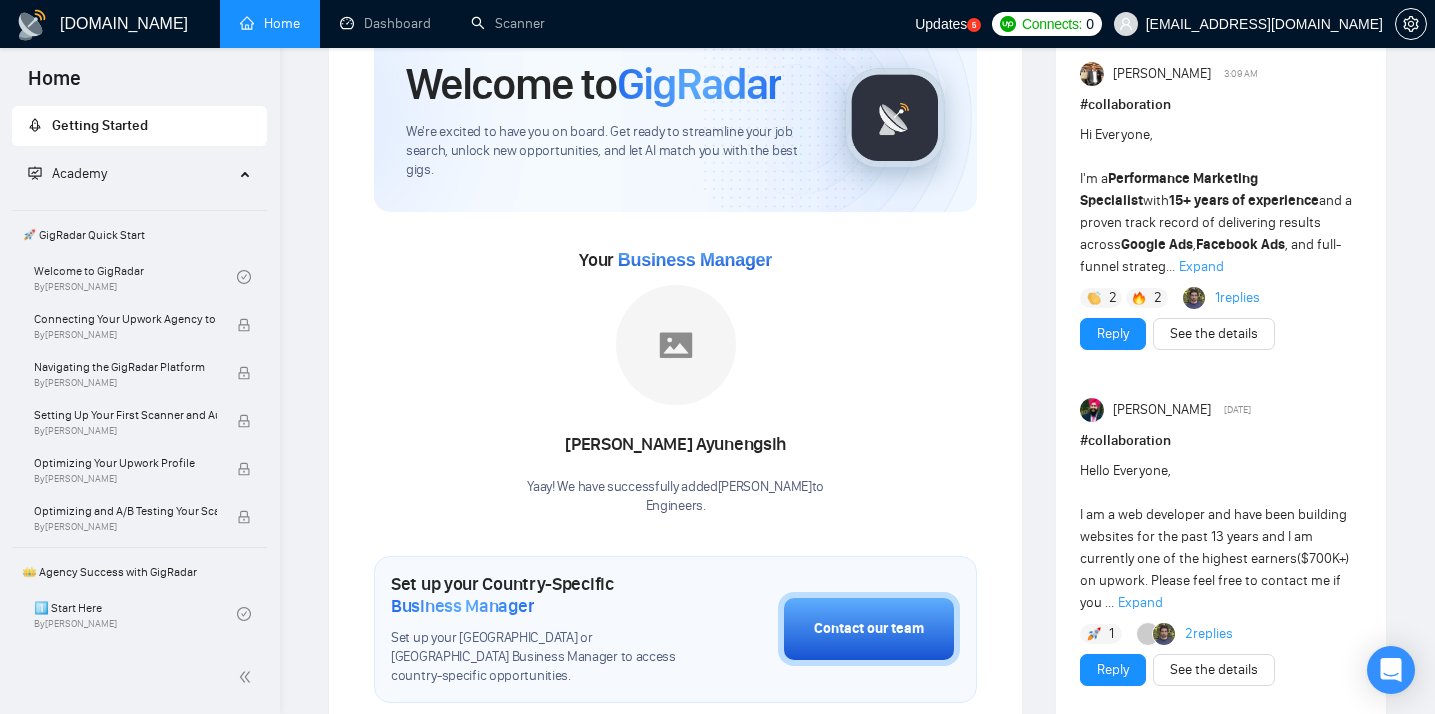 scroll, scrollTop: 0, scrollLeft: 0, axis: both 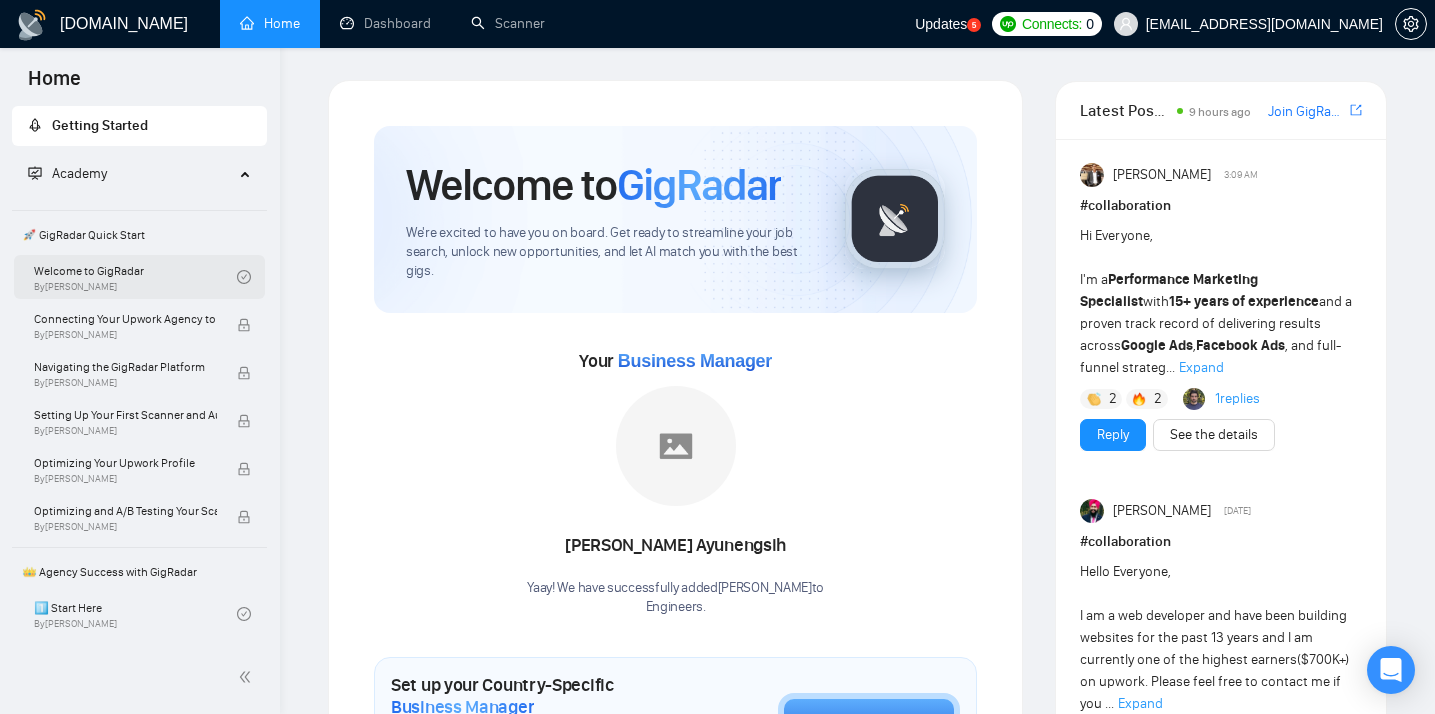 click on "Welcome to GigRadar By  [PERSON_NAME]" at bounding box center [135, 277] 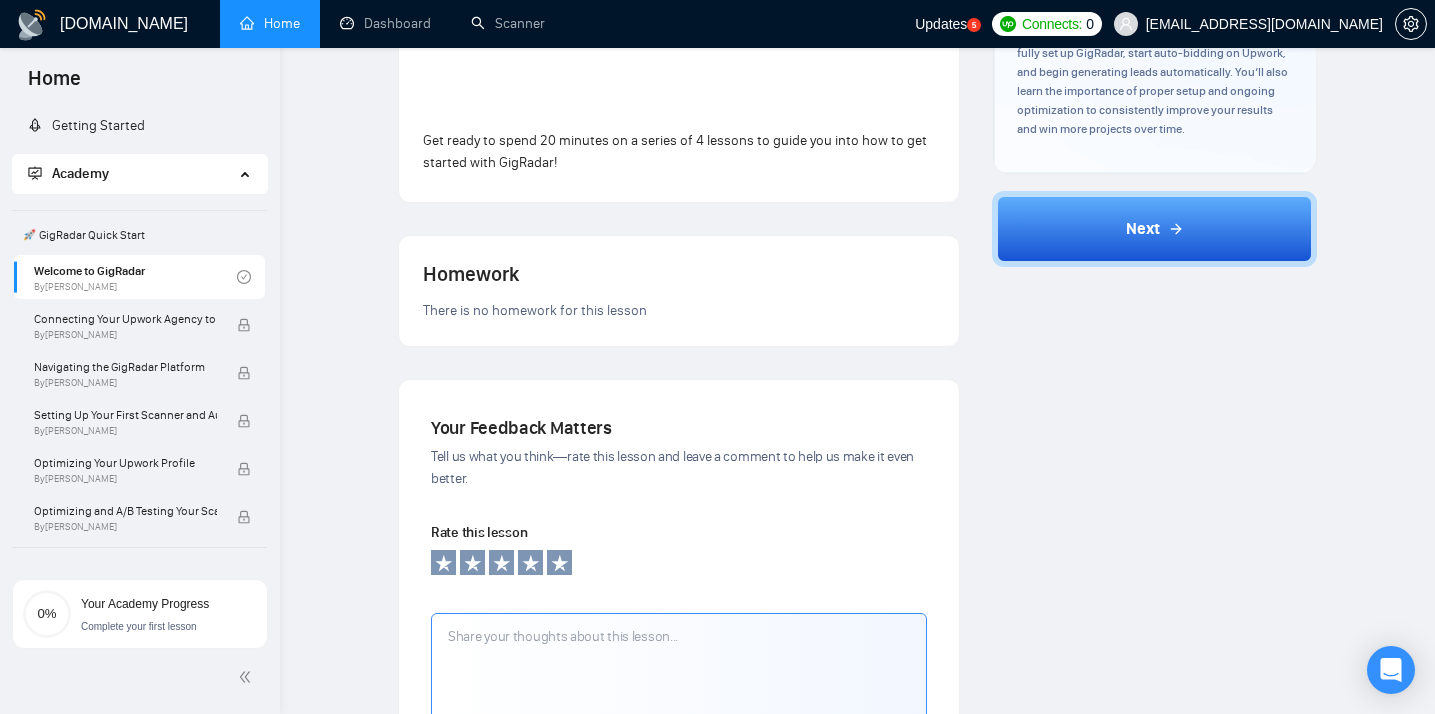 scroll, scrollTop: 481, scrollLeft: 0, axis: vertical 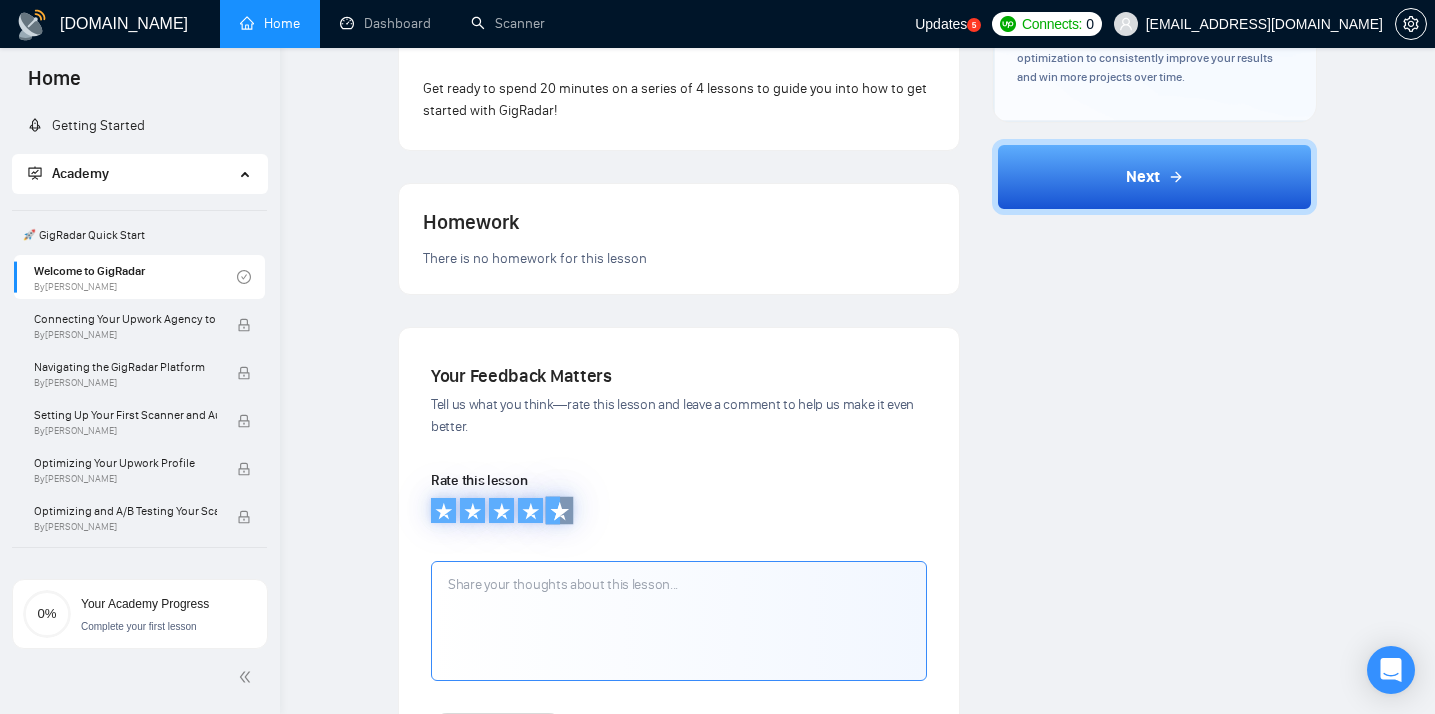 click 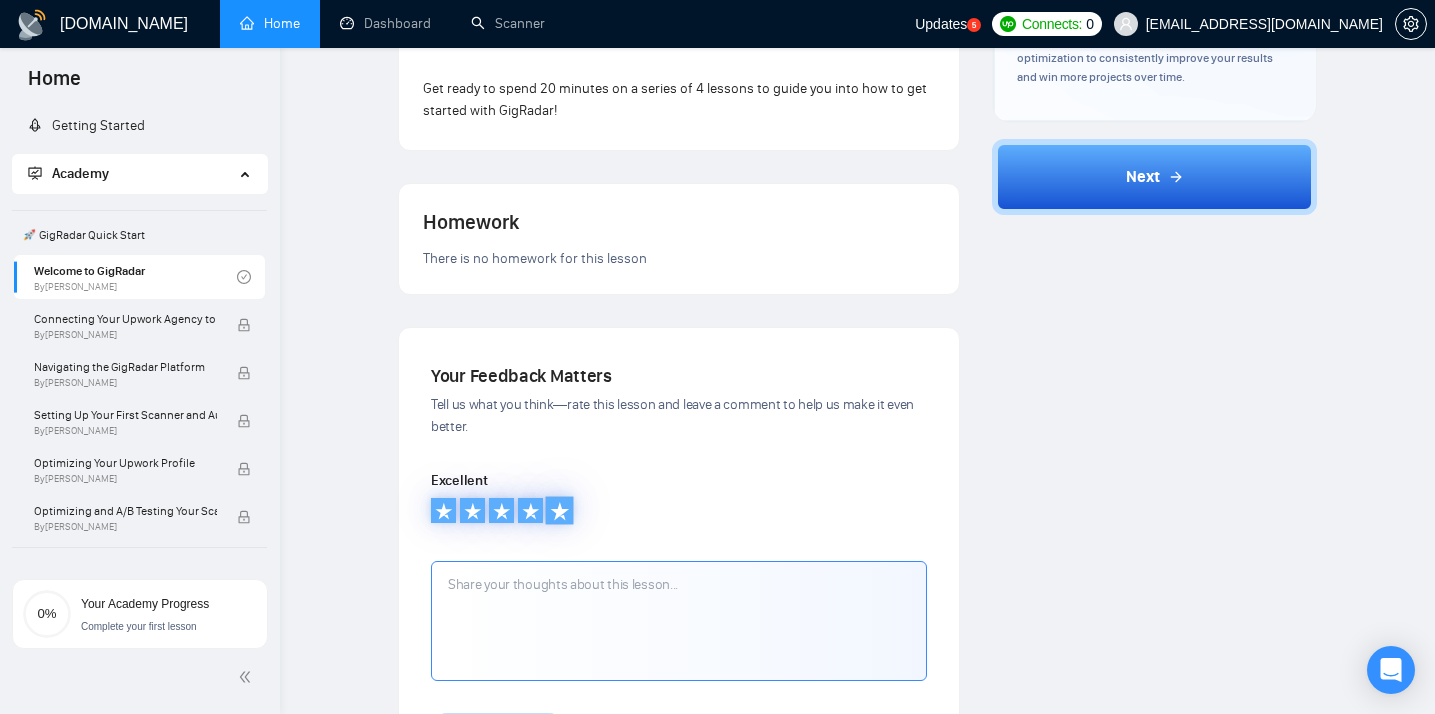 click 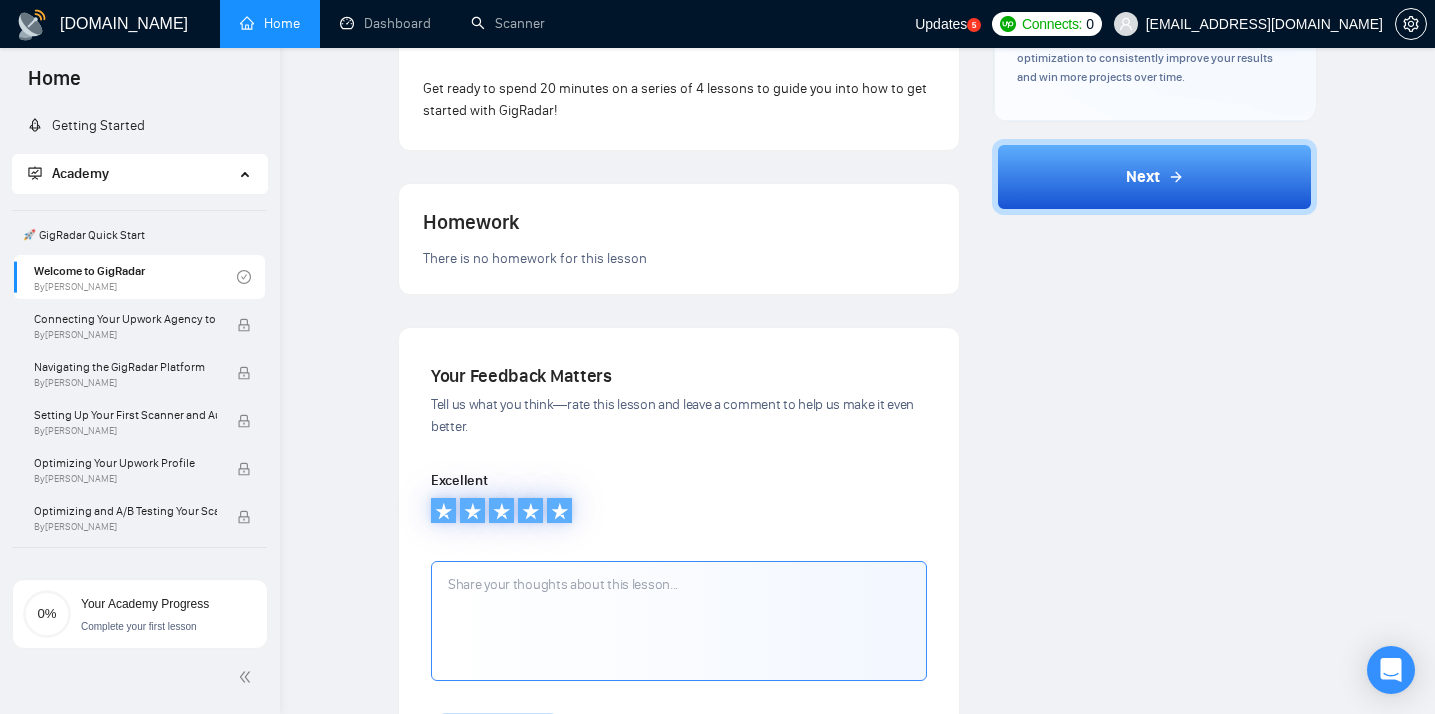 click at bounding box center [679, 621] 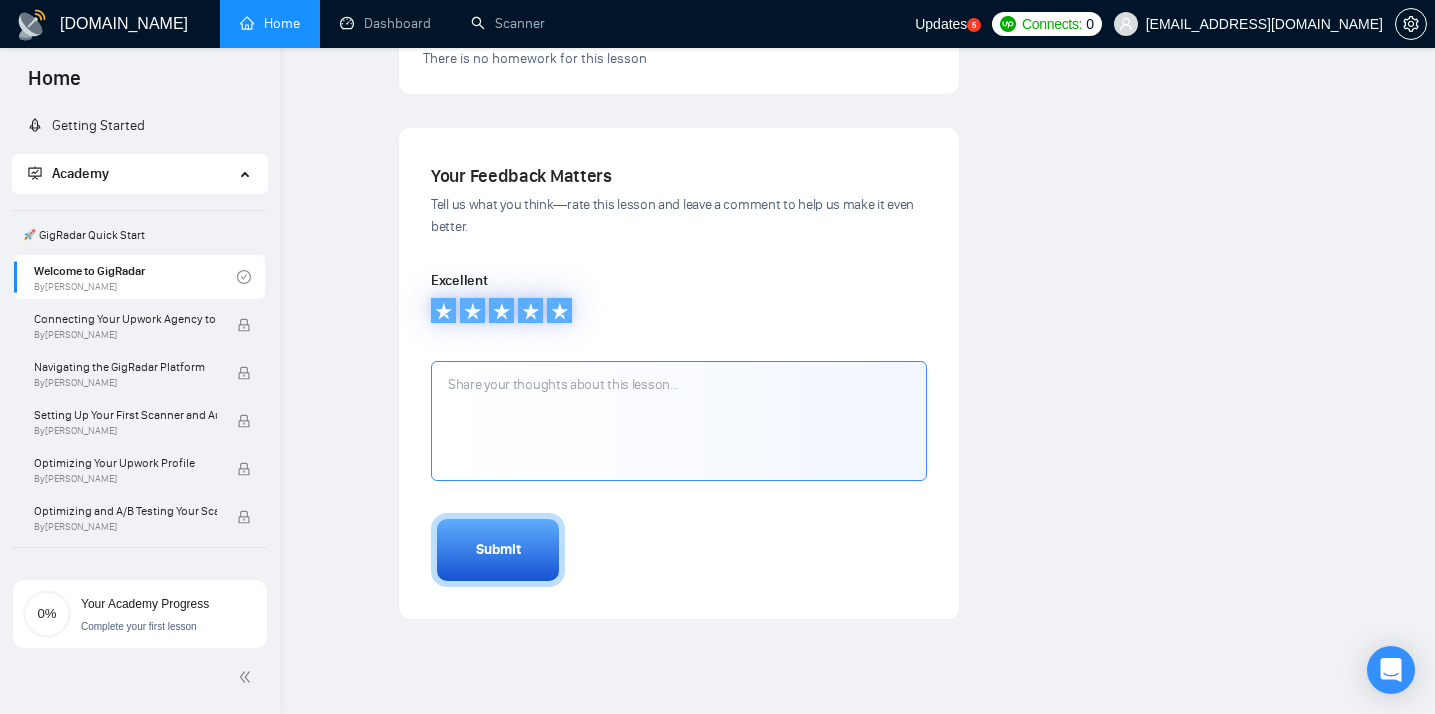 scroll, scrollTop: 804, scrollLeft: 0, axis: vertical 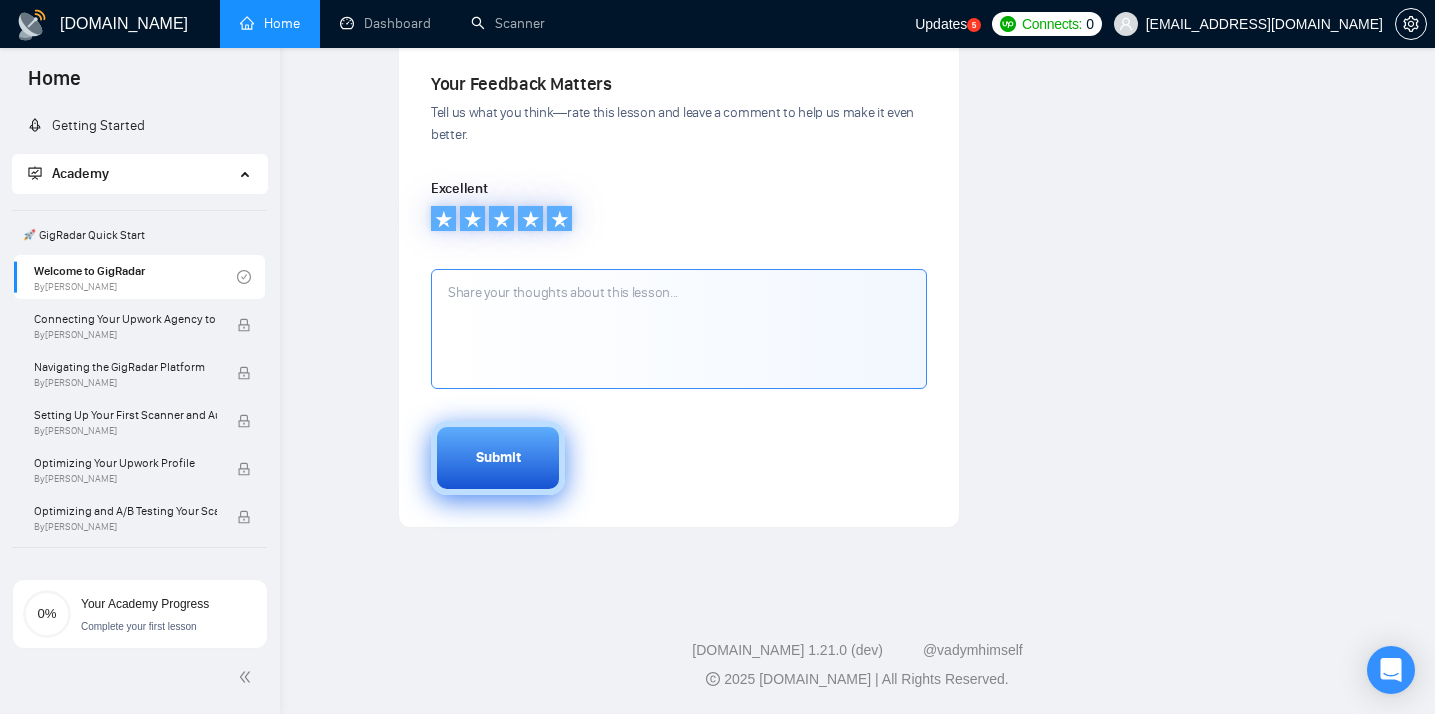 click on "Submit" at bounding box center [498, 458] 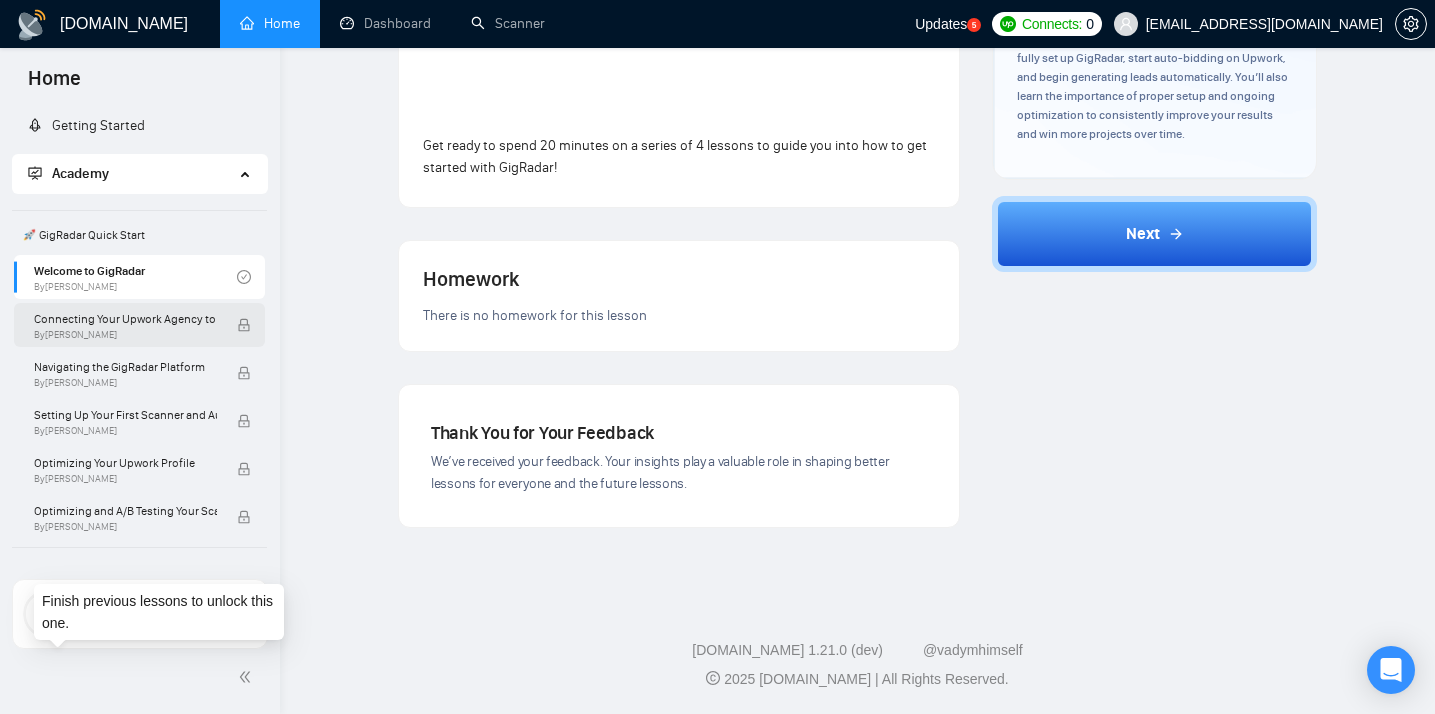 scroll, scrollTop: 454, scrollLeft: 0, axis: vertical 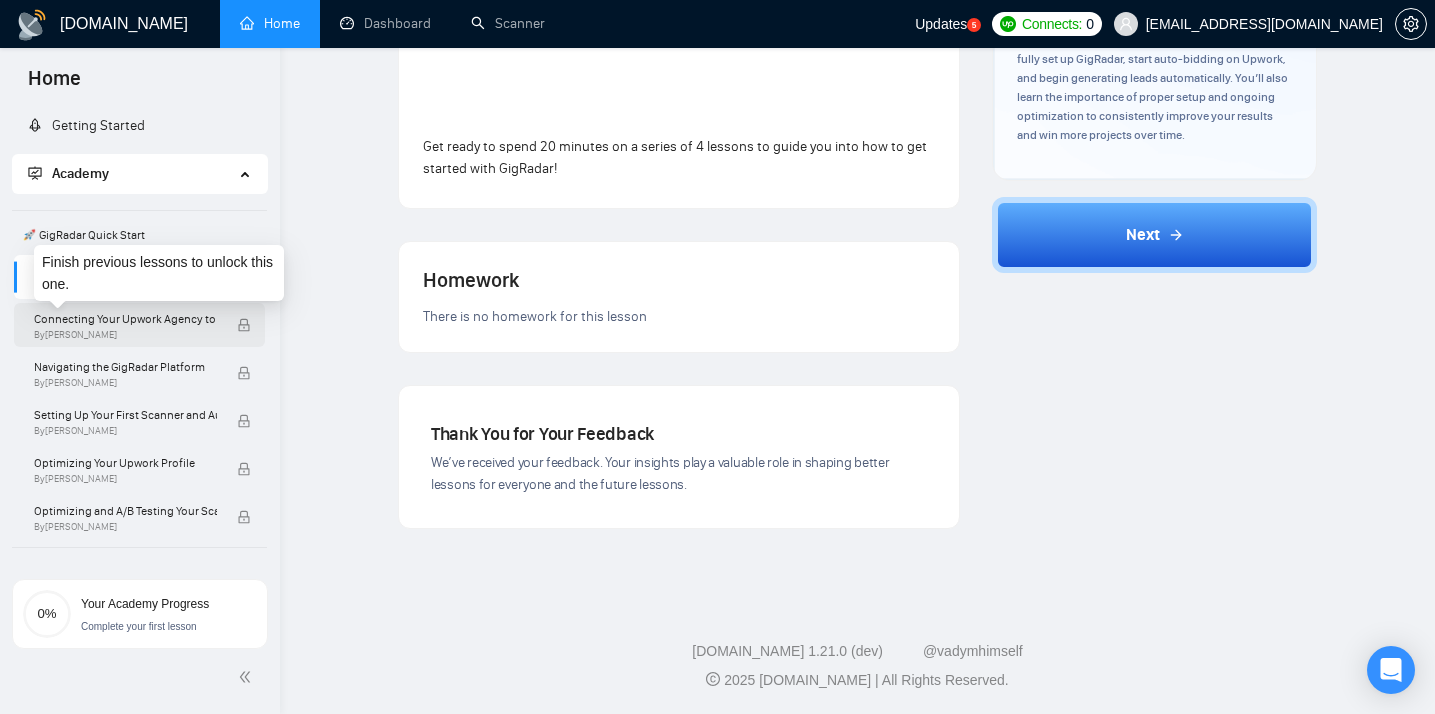 click on "By  [PERSON_NAME]" at bounding box center (125, 335) 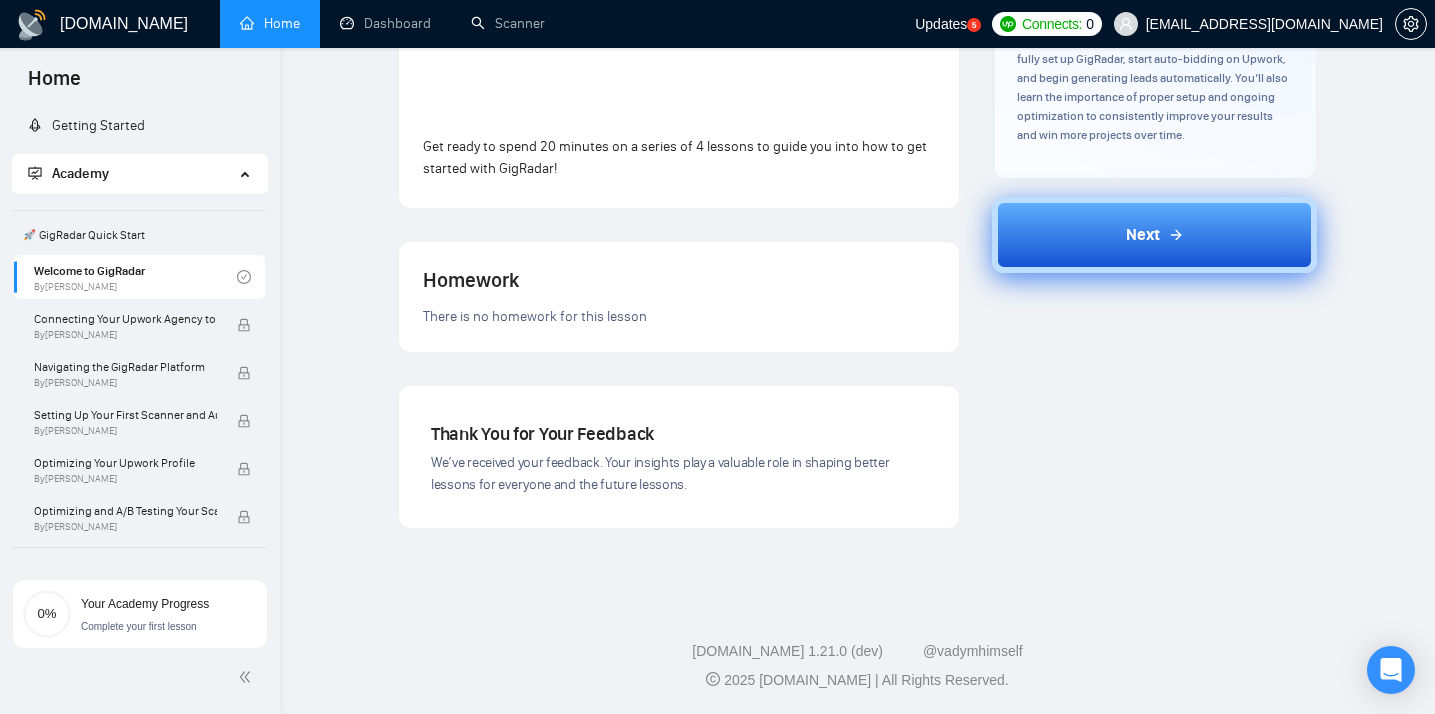 click on "Next" at bounding box center (1143, 235) 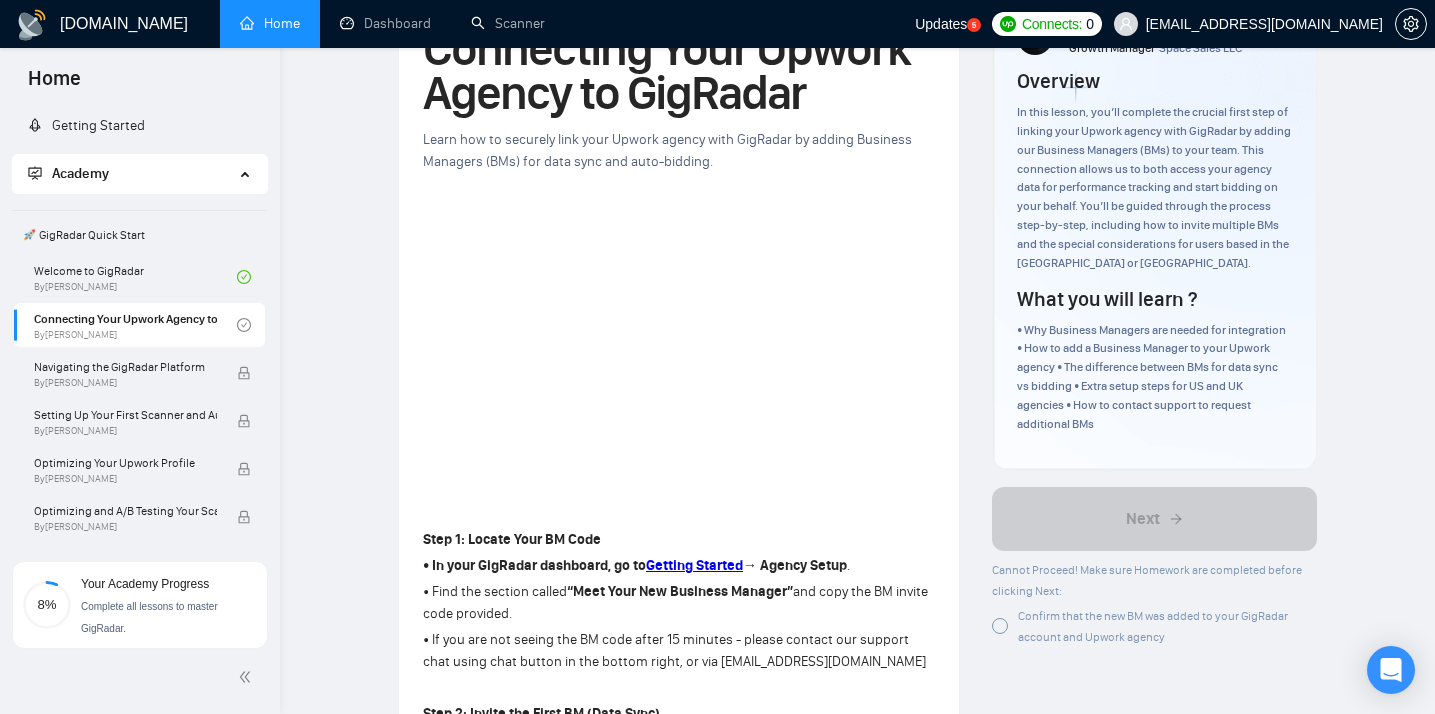 scroll, scrollTop: 128, scrollLeft: 0, axis: vertical 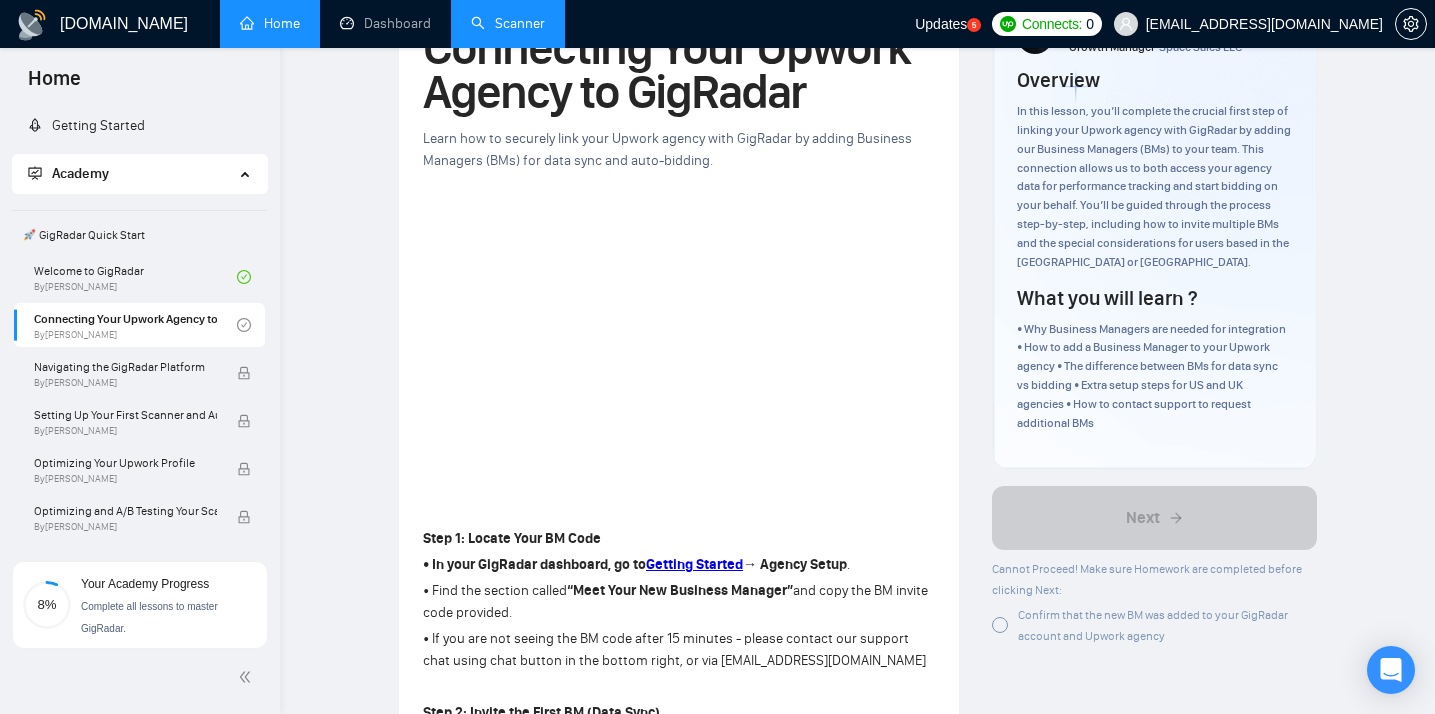 click on "Scanner" at bounding box center (508, 23) 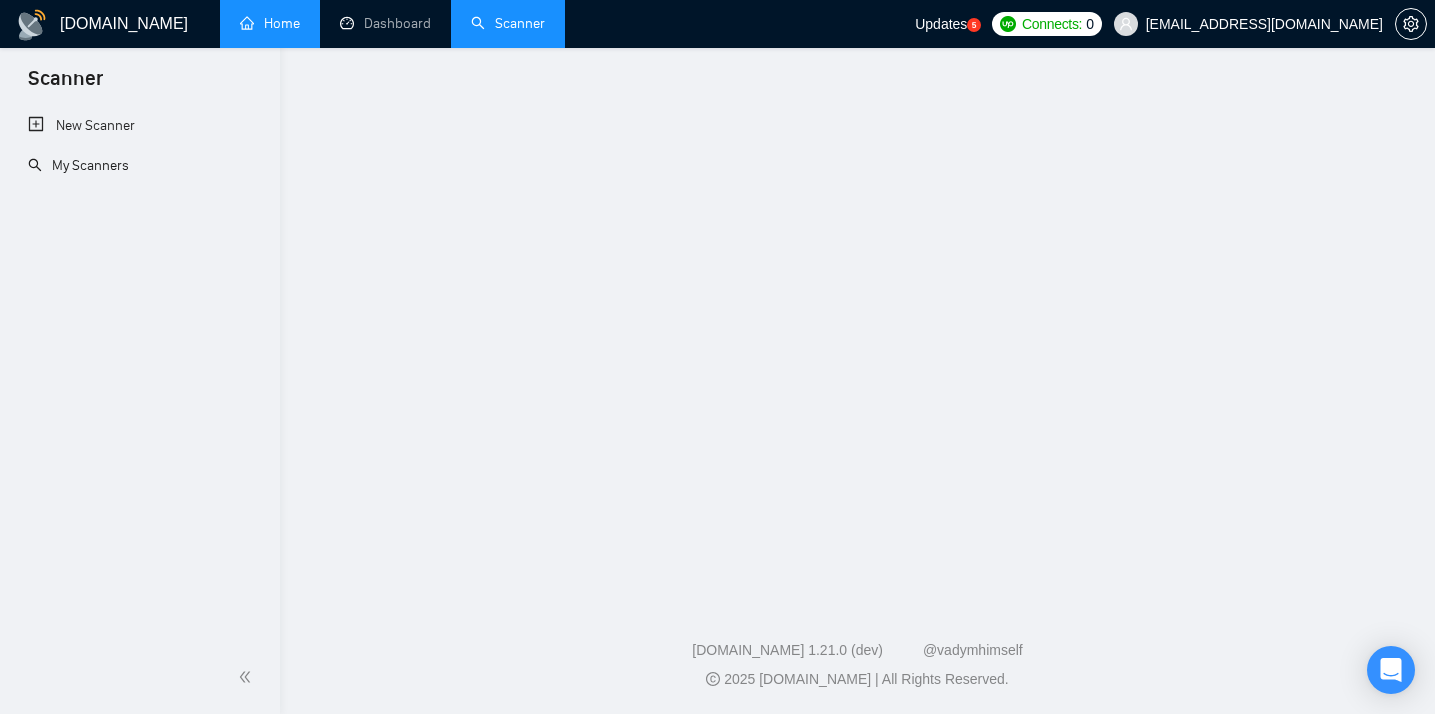scroll, scrollTop: 0, scrollLeft: 0, axis: both 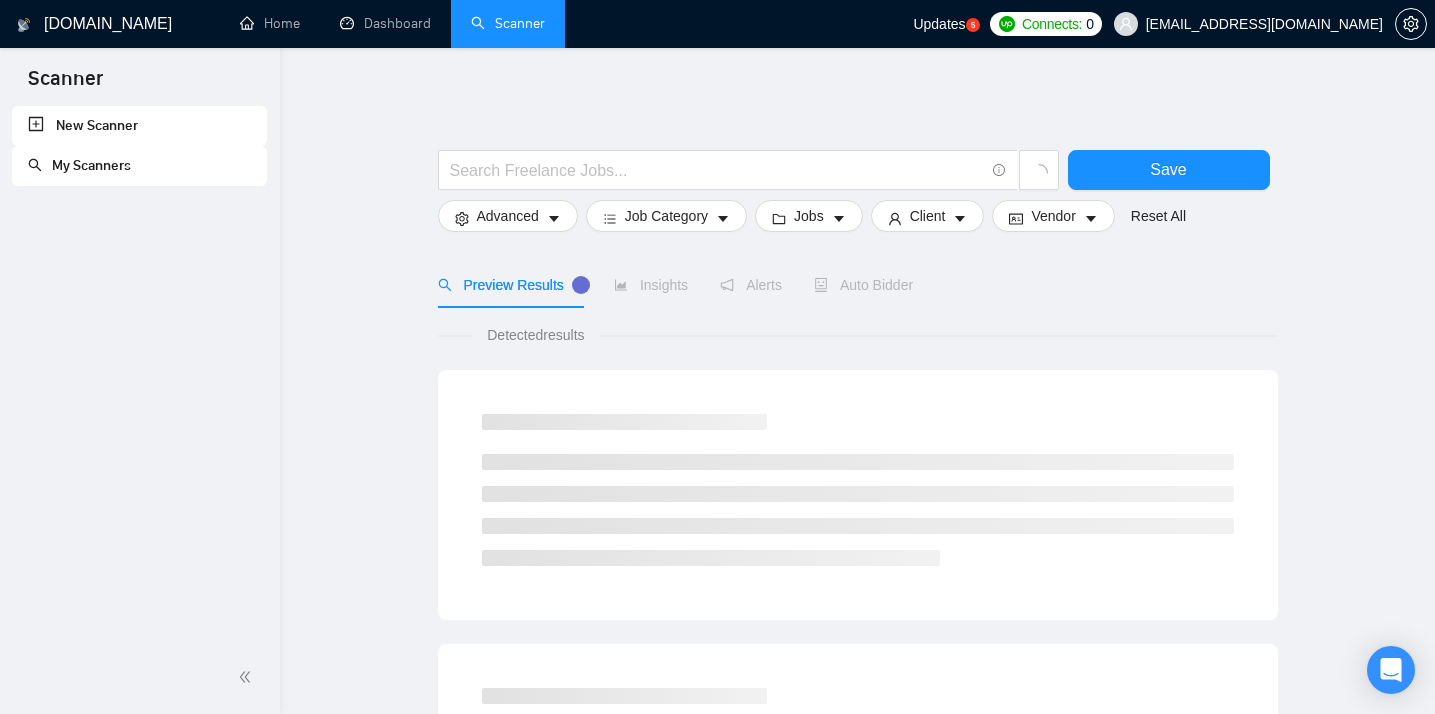 click on "New Scanner" at bounding box center (139, 126) 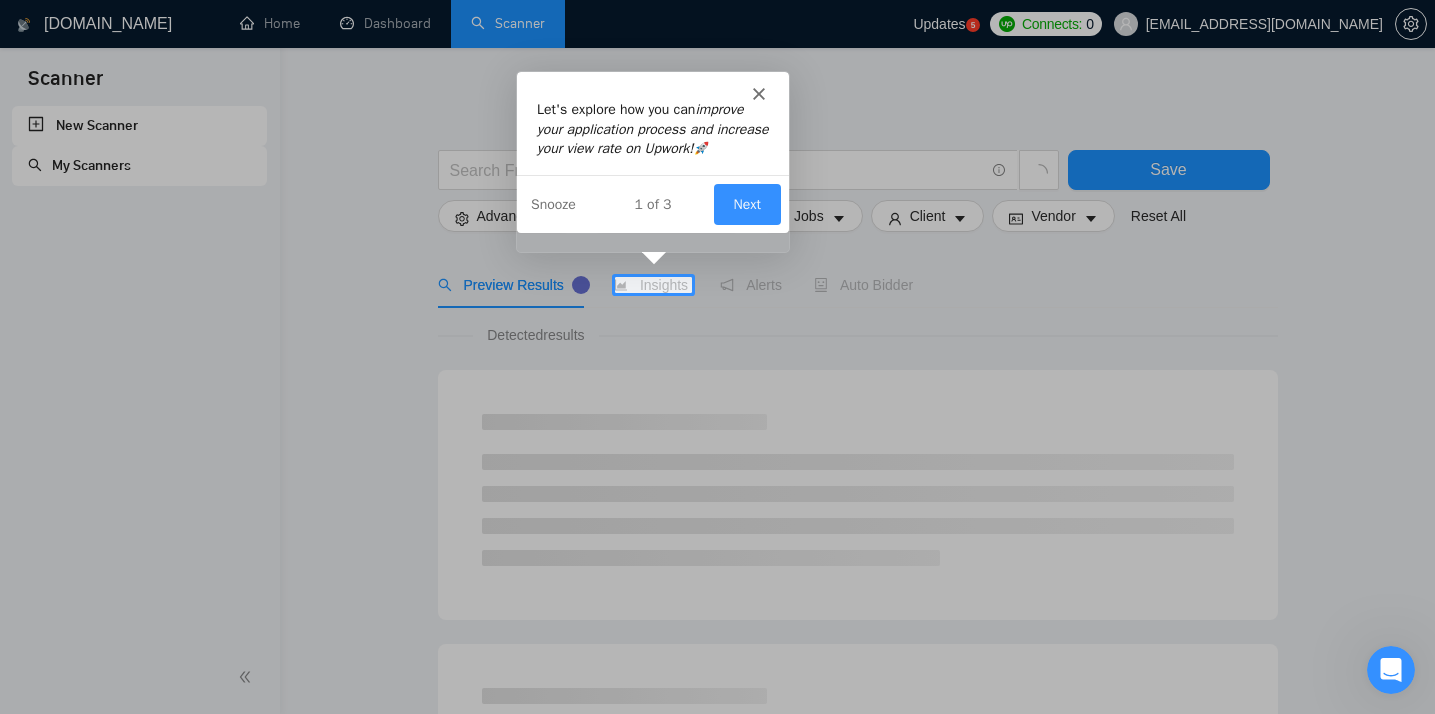 scroll, scrollTop: 0, scrollLeft: 0, axis: both 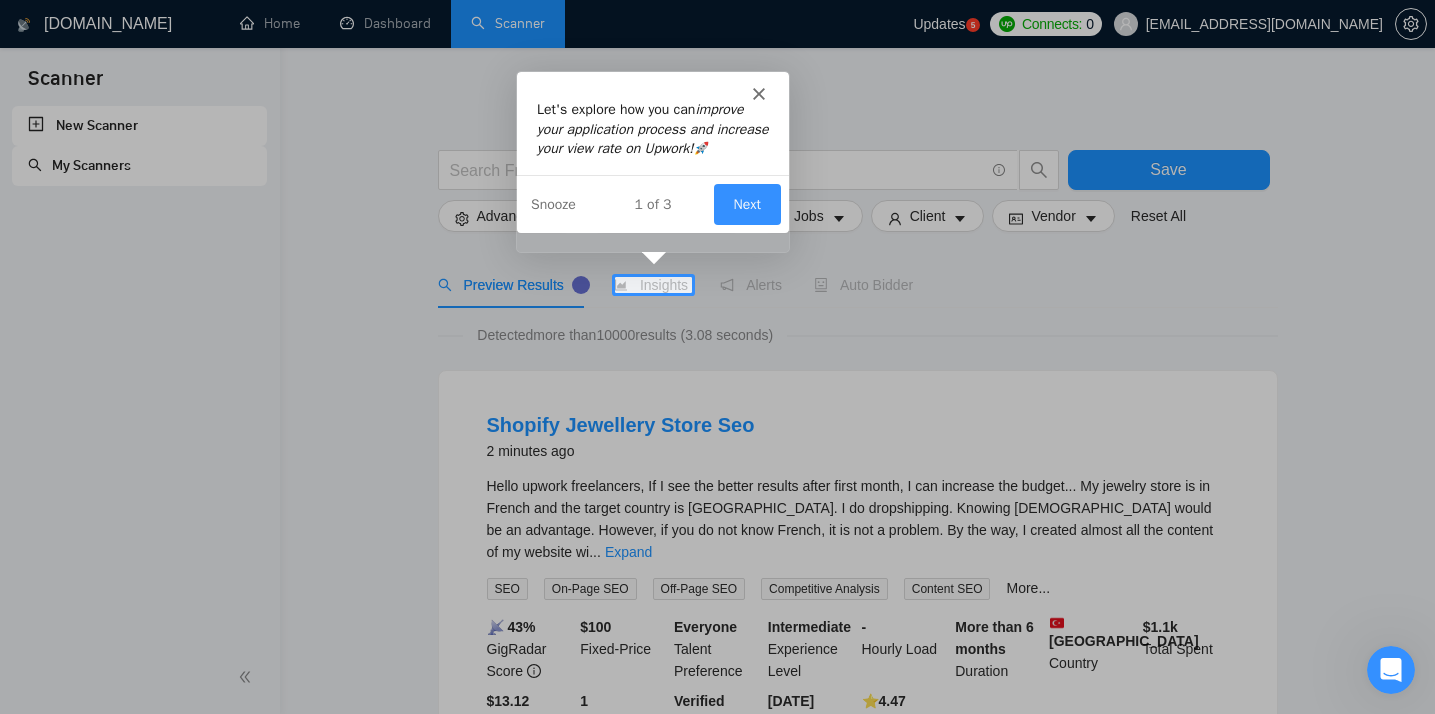 click on "Next" at bounding box center [746, 202] 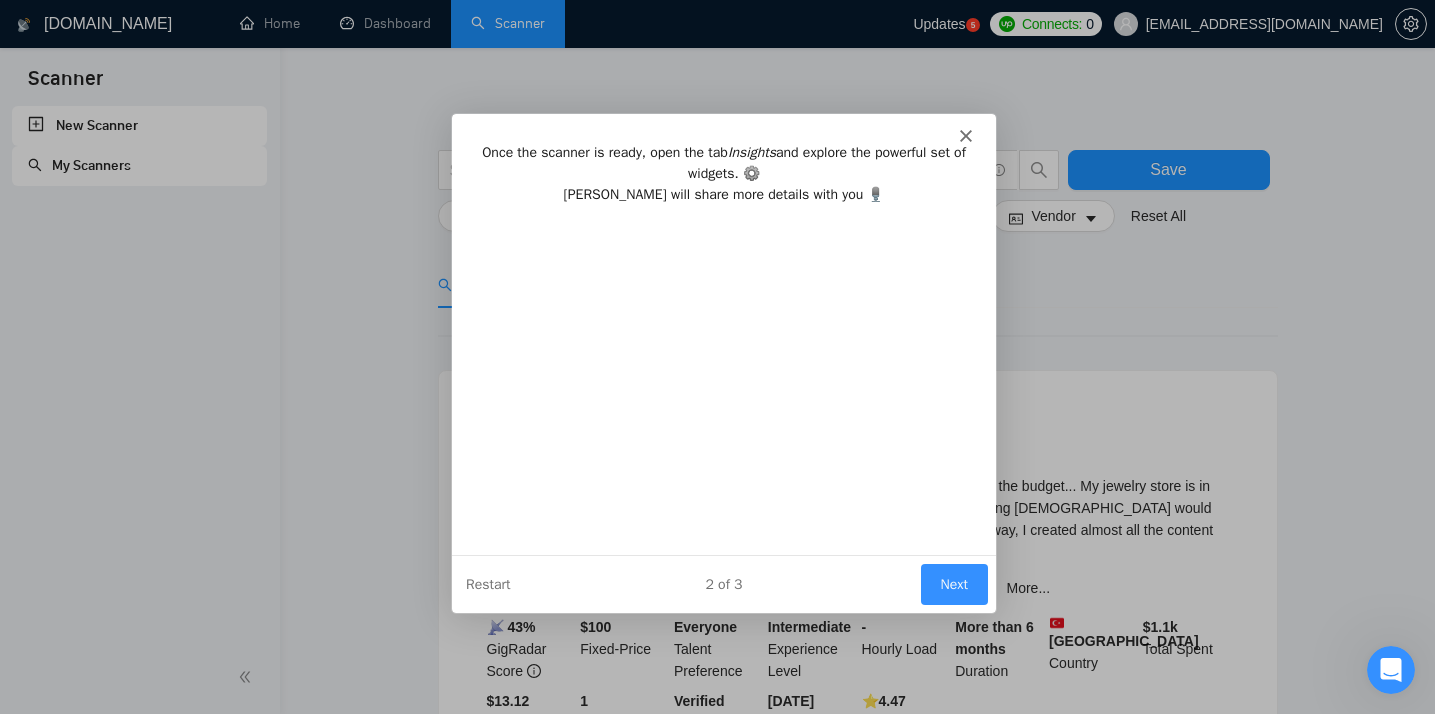 scroll, scrollTop: 0, scrollLeft: 0, axis: both 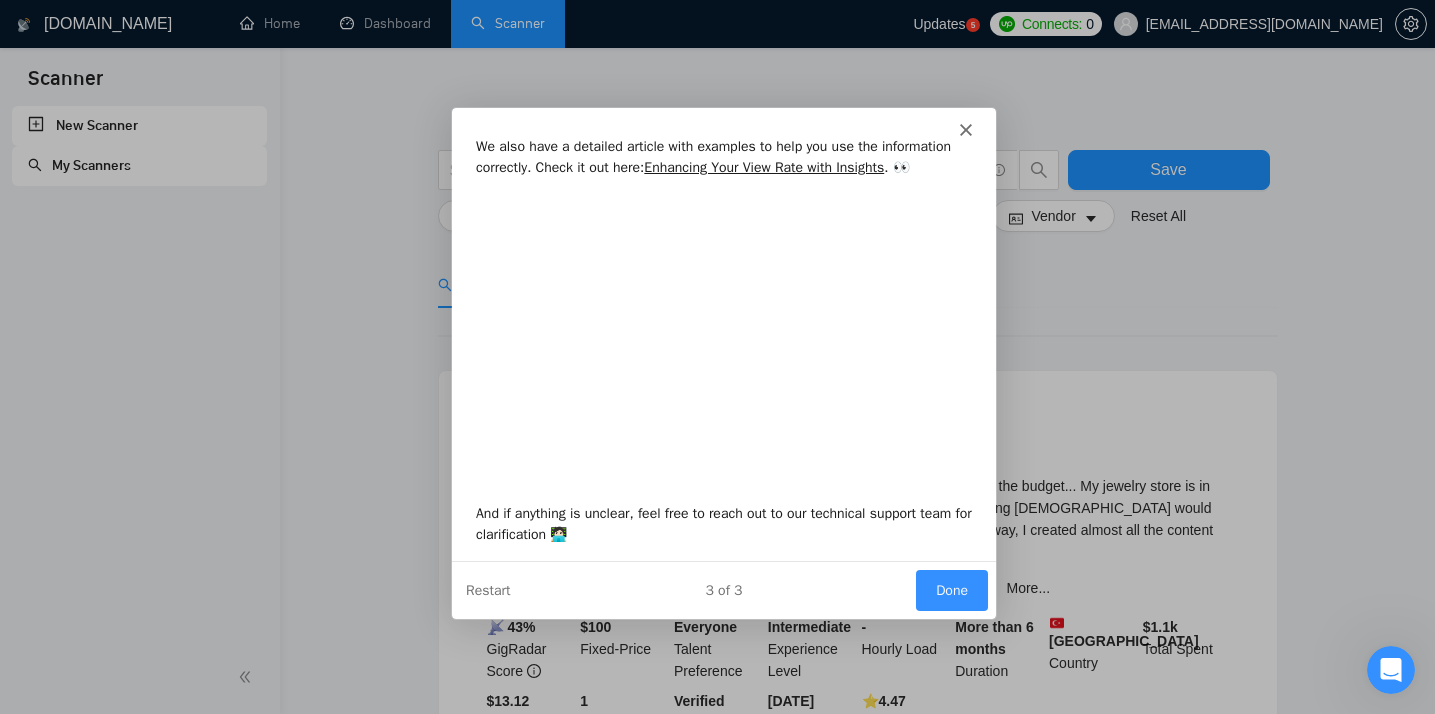 click on "Done" at bounding box center [950, 588] 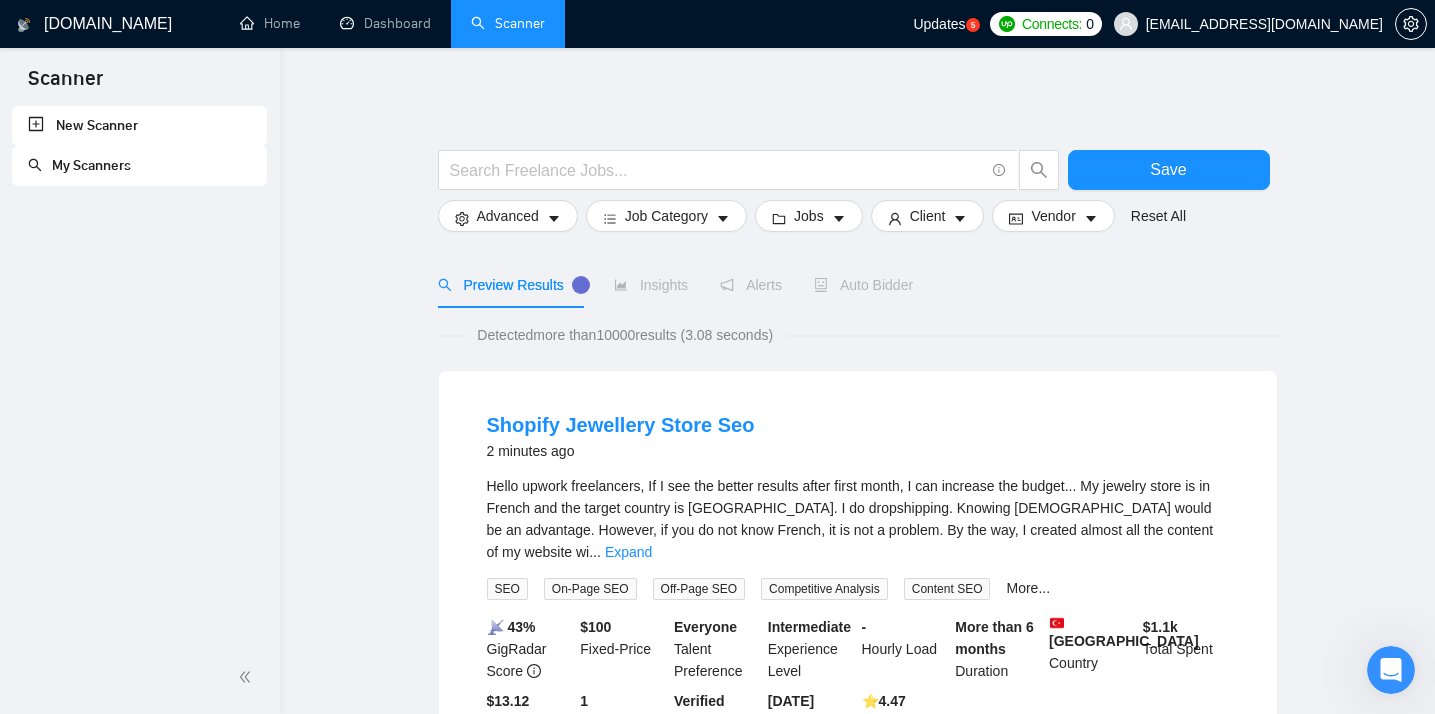 click on "New Scanner" at bounding box center (139, 126) 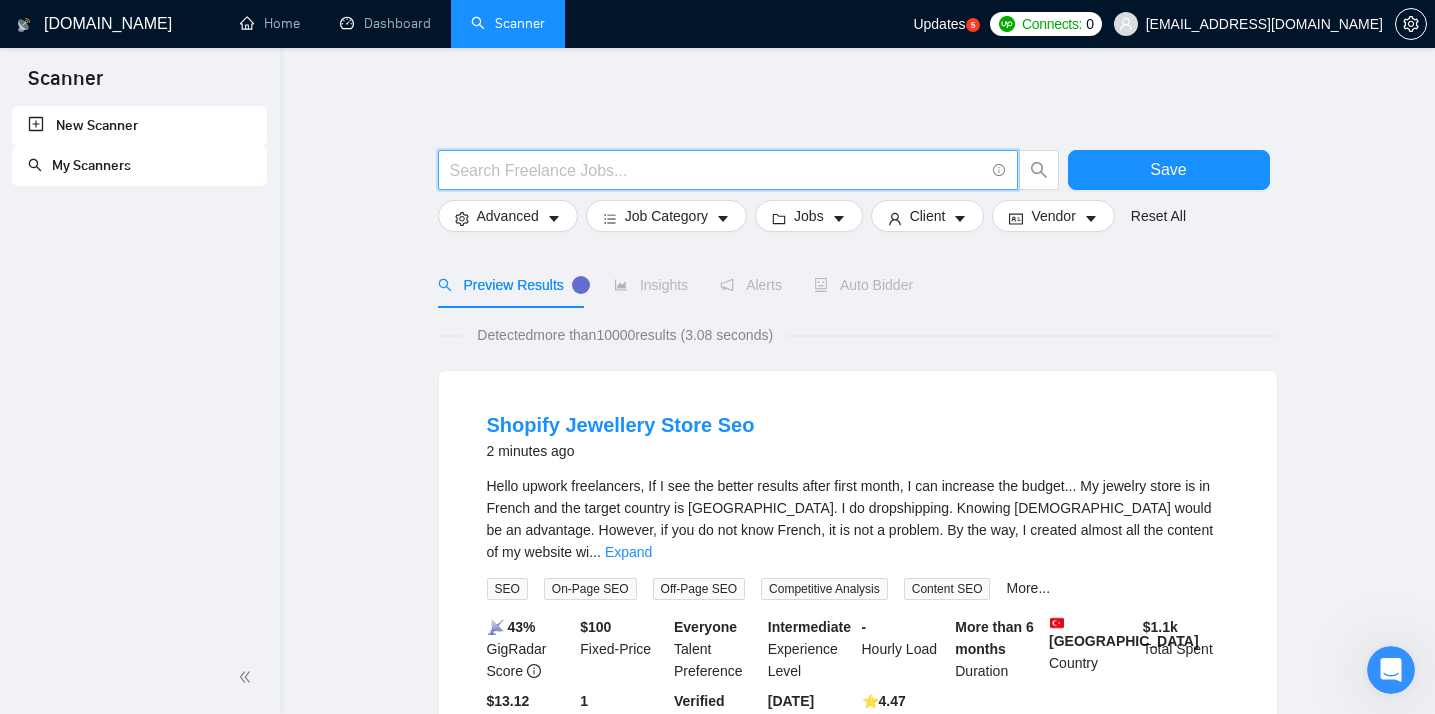 click at bounding box center (717, 170) 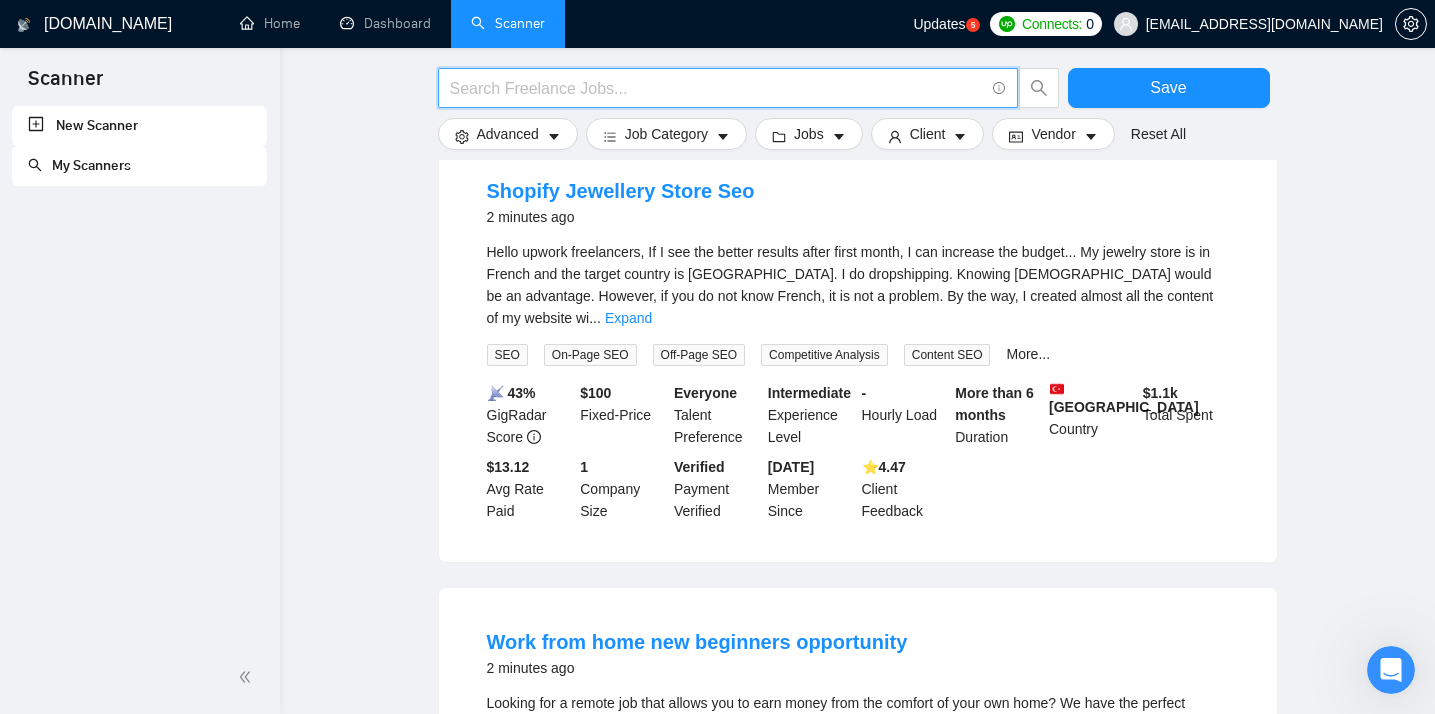 scroll, scrollTop: 0, scrollLeft: 0, axis: both 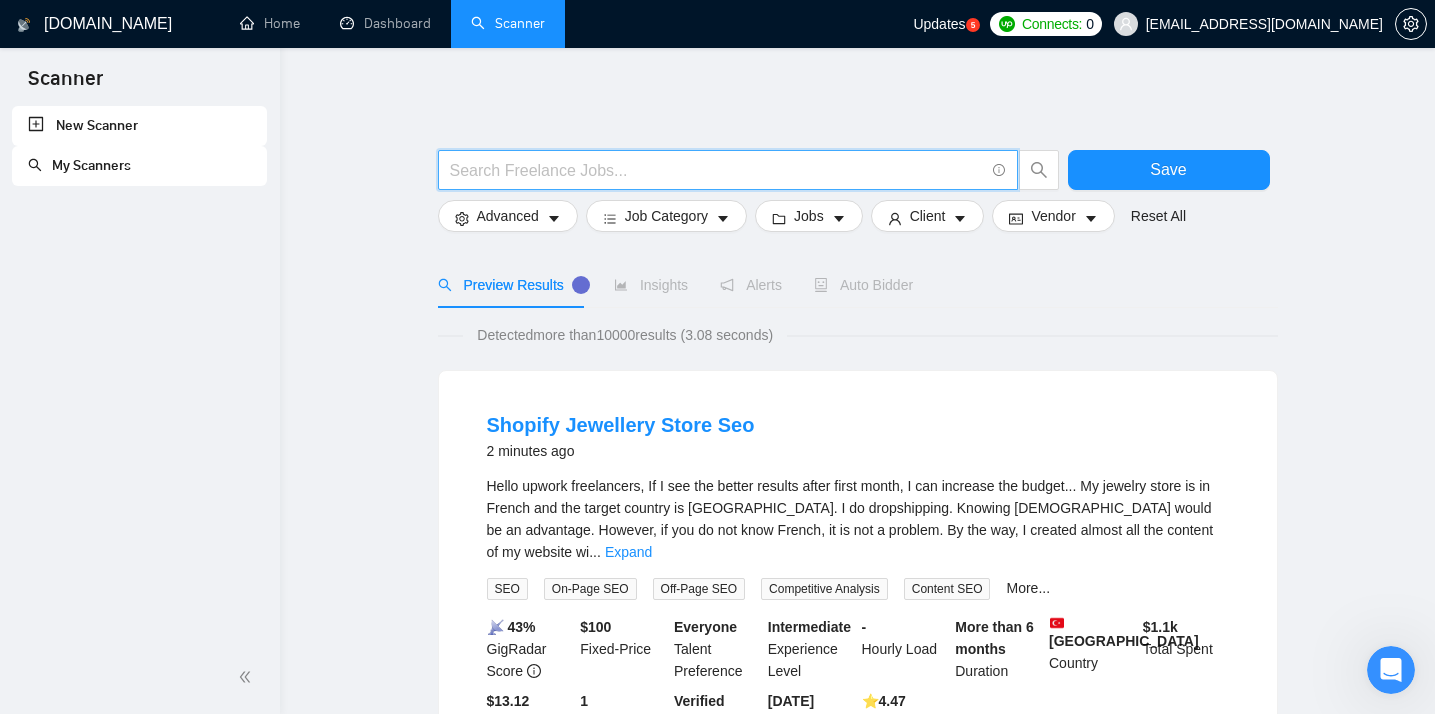 click on "My Scanners" at bounding box center (79, 165) 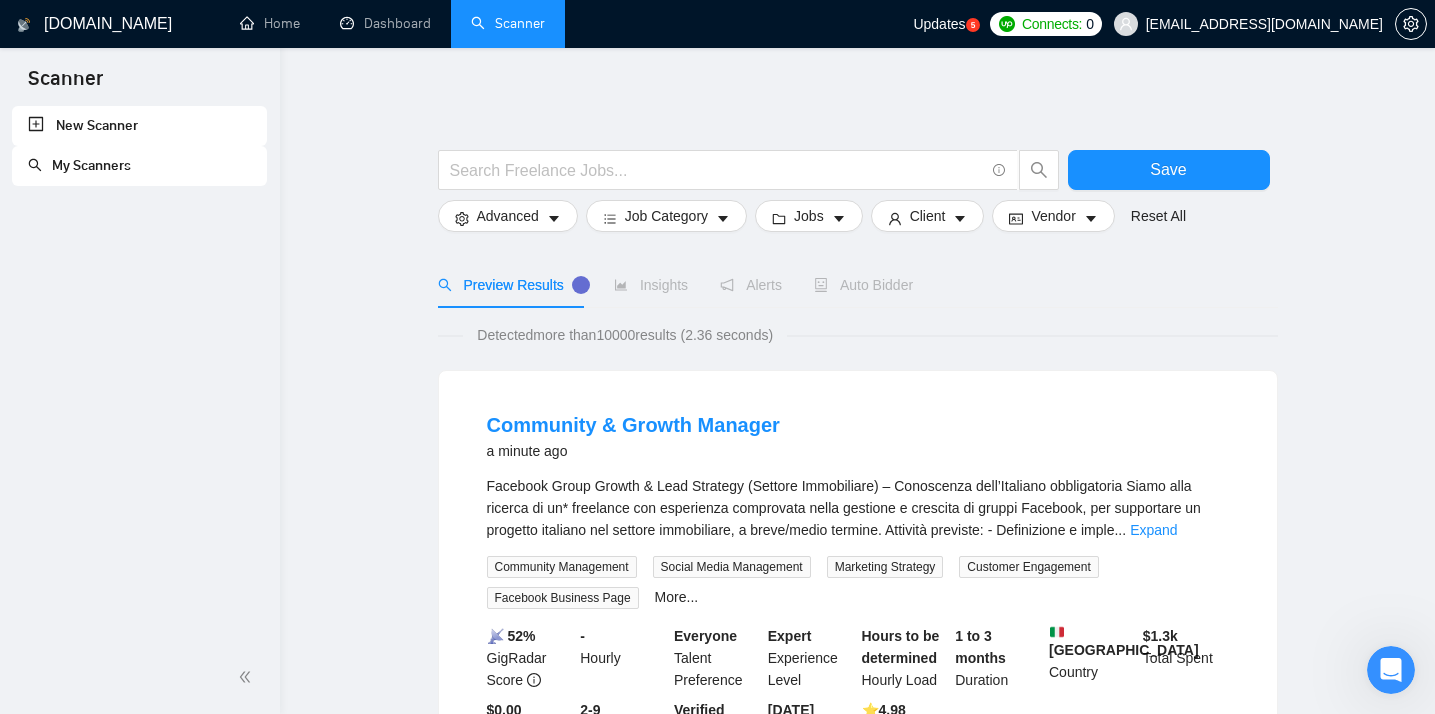 click on "New Scanner" at bounding box center [139, 126] 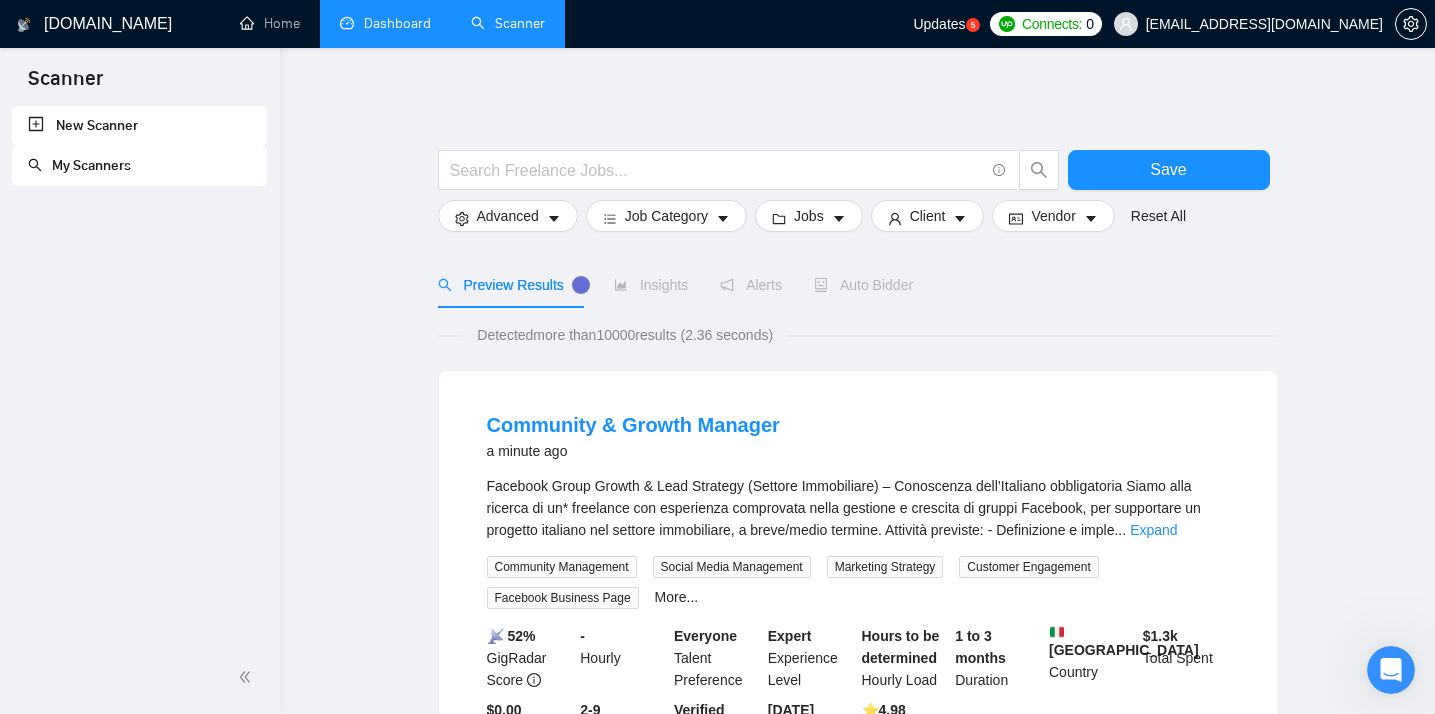 click on "Dashboard" at bounding box center (385, 23) 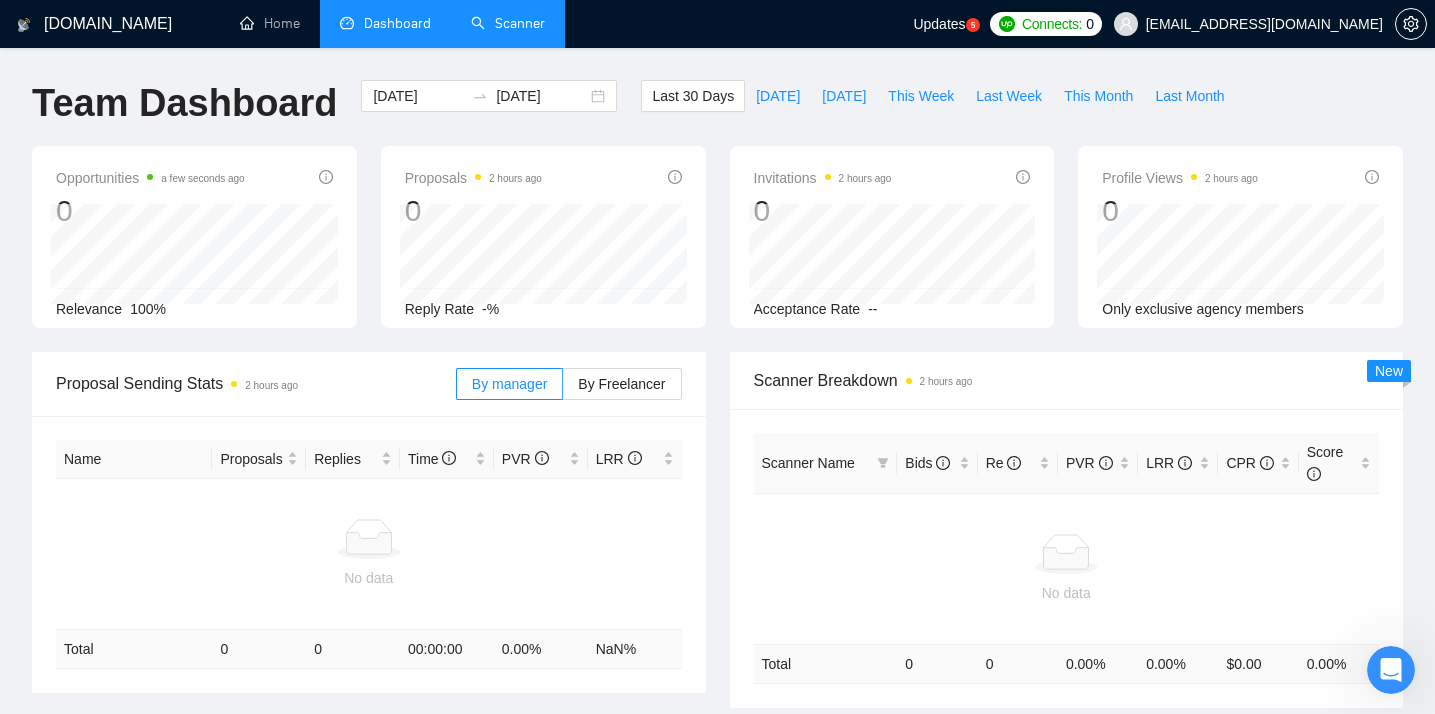 click on "Scanner" at bounding box center [508, 23] 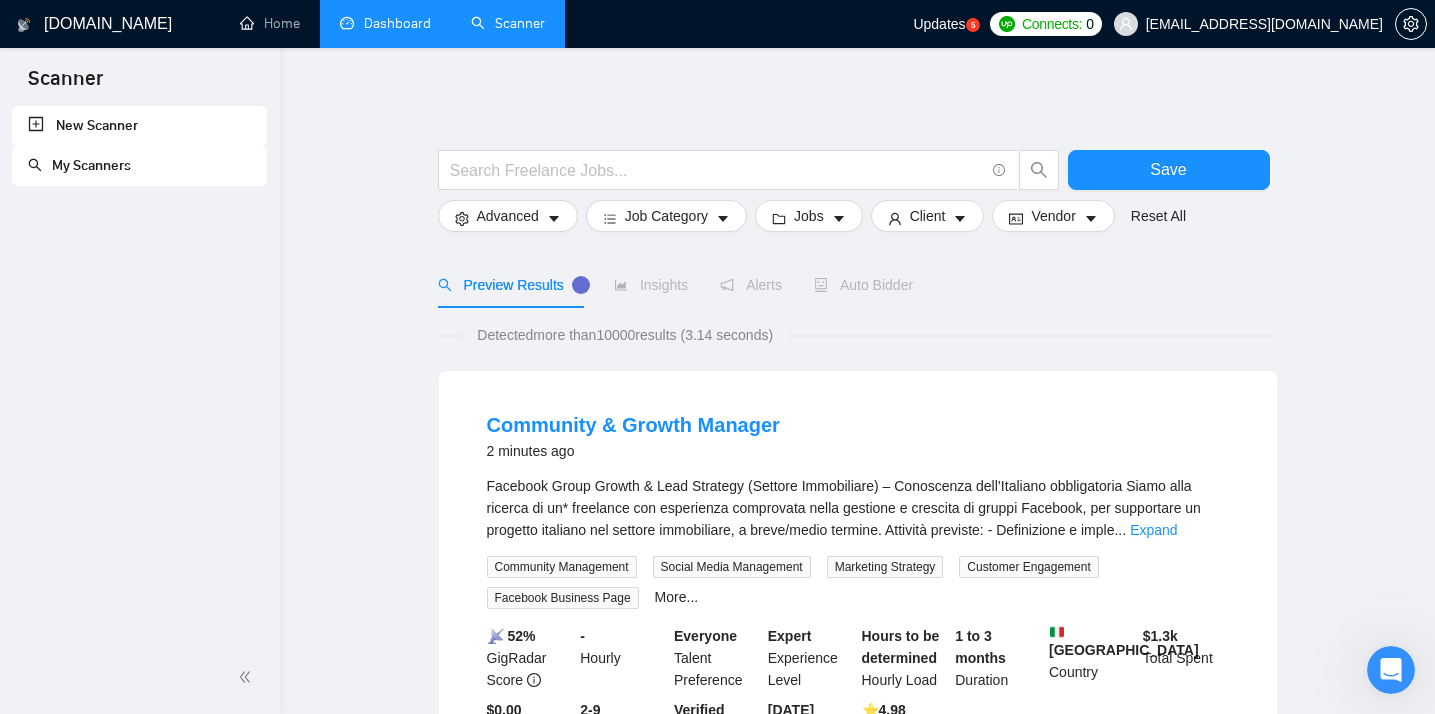 click on "New Scanner" at bounding box center [139, 126] 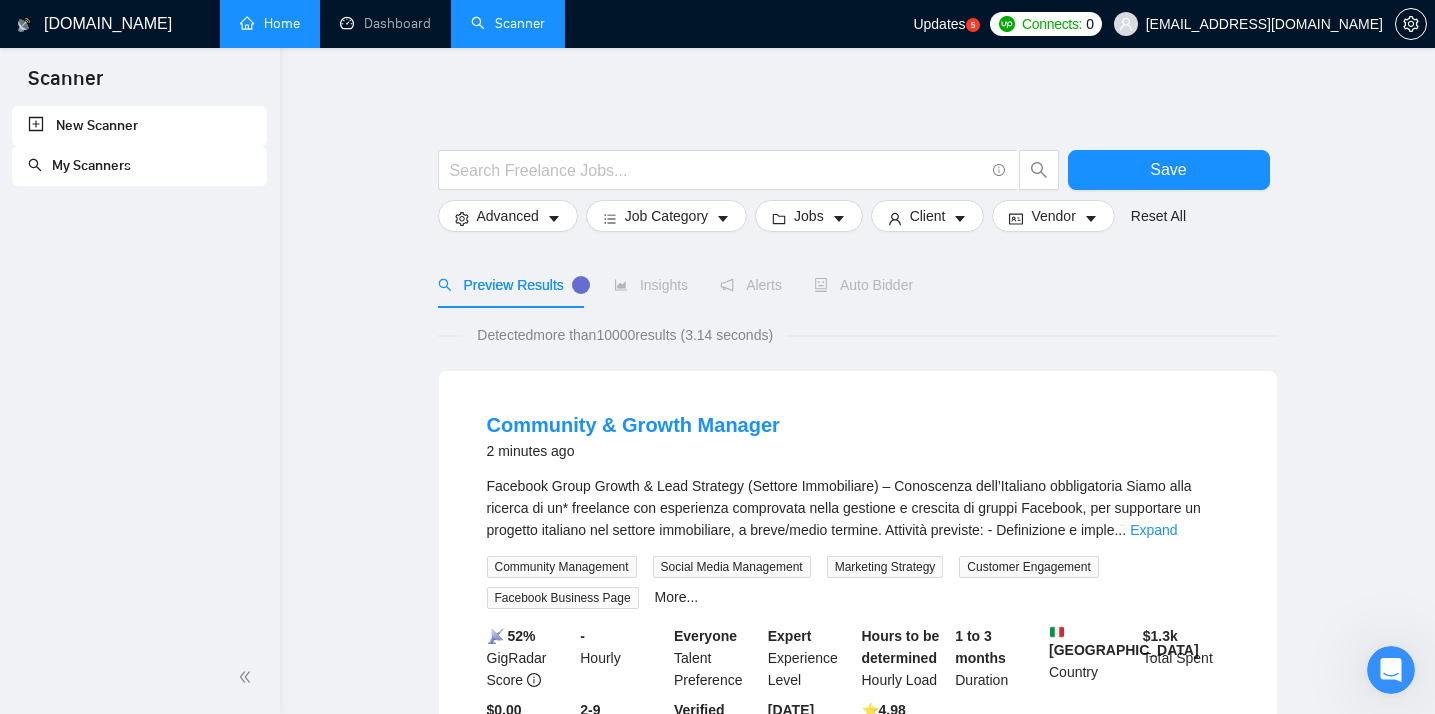 click on "Home" at bounding box center [270, 23] 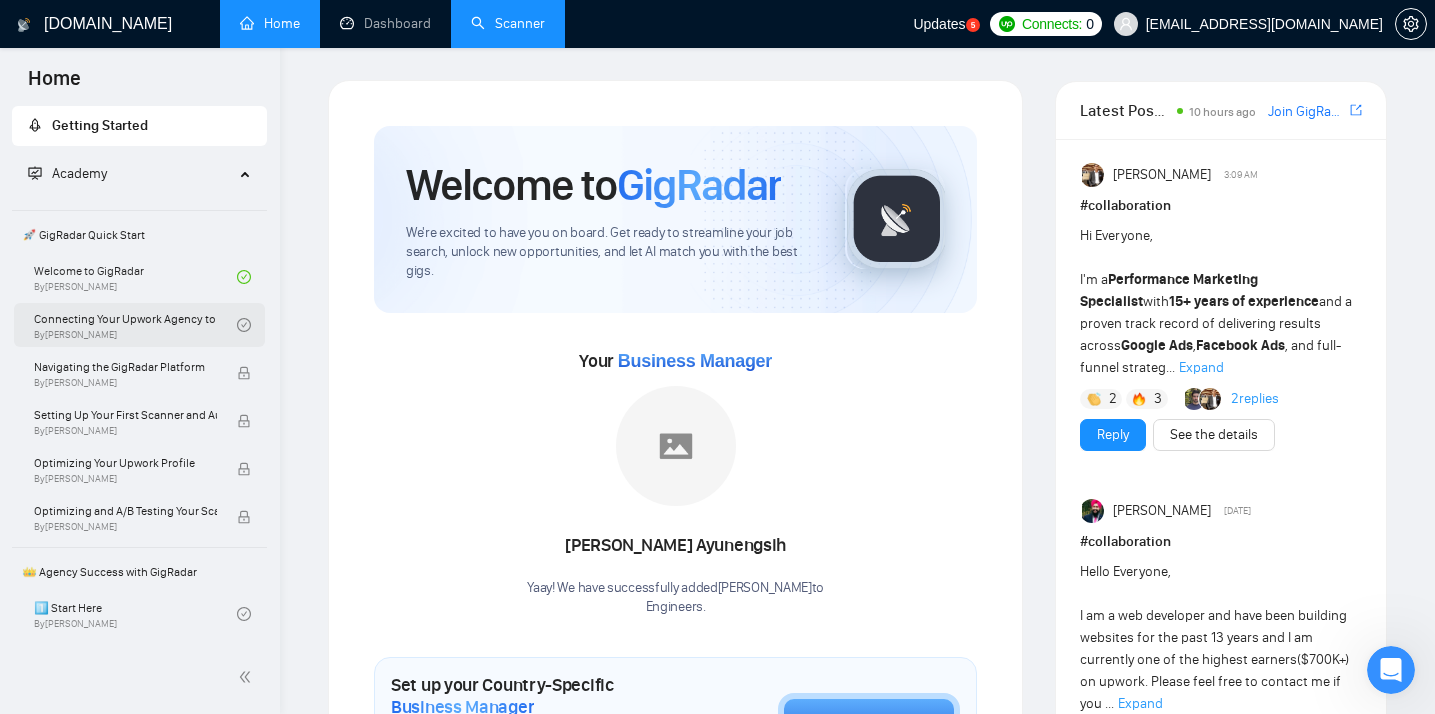 click on "Connecting Your Upwork Agency to GigRadar By  [PERSON_NAME]" at bounding box center (135, 325) 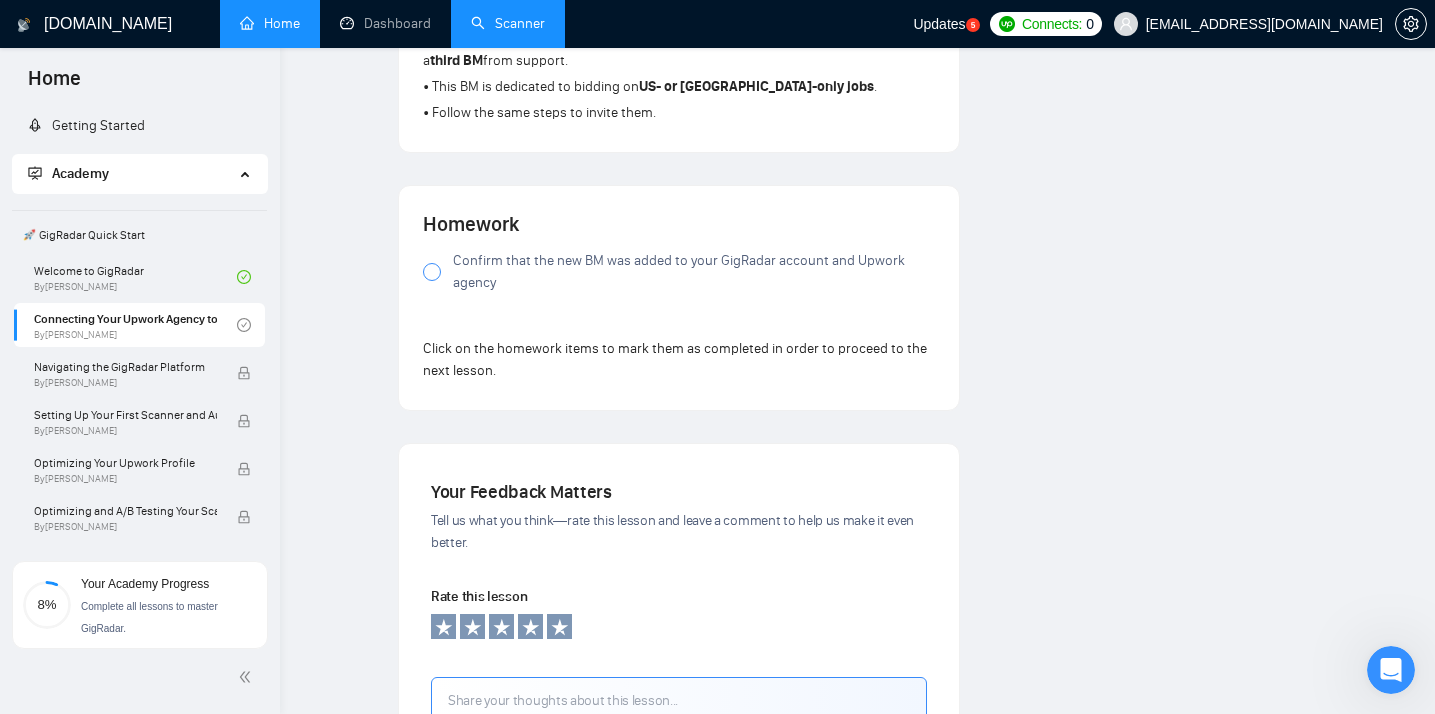 scroll, scrollTop: 1395, scrollLeft: 0, axis: vertical 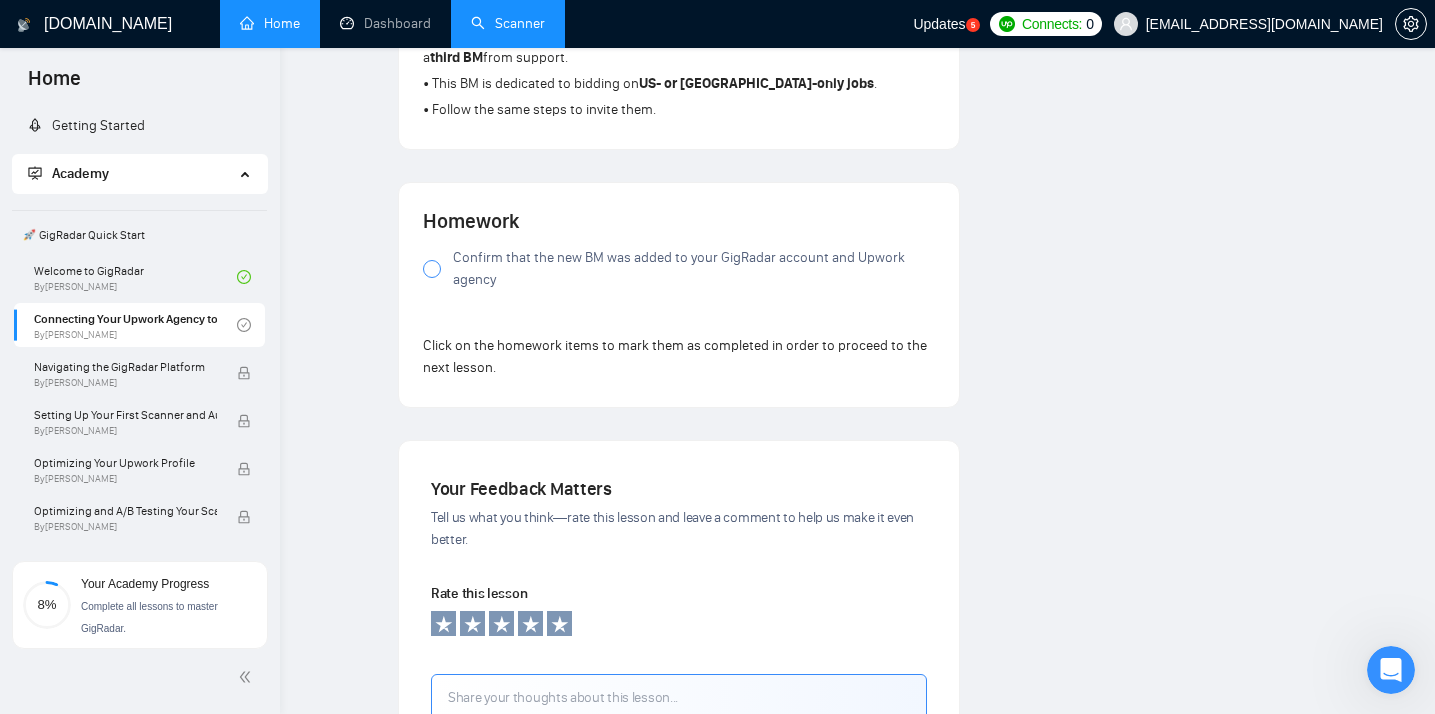 click on "Confirm that the new BM was added to your GigRadar account and Upwork agency" at bounding box center (694, 269) 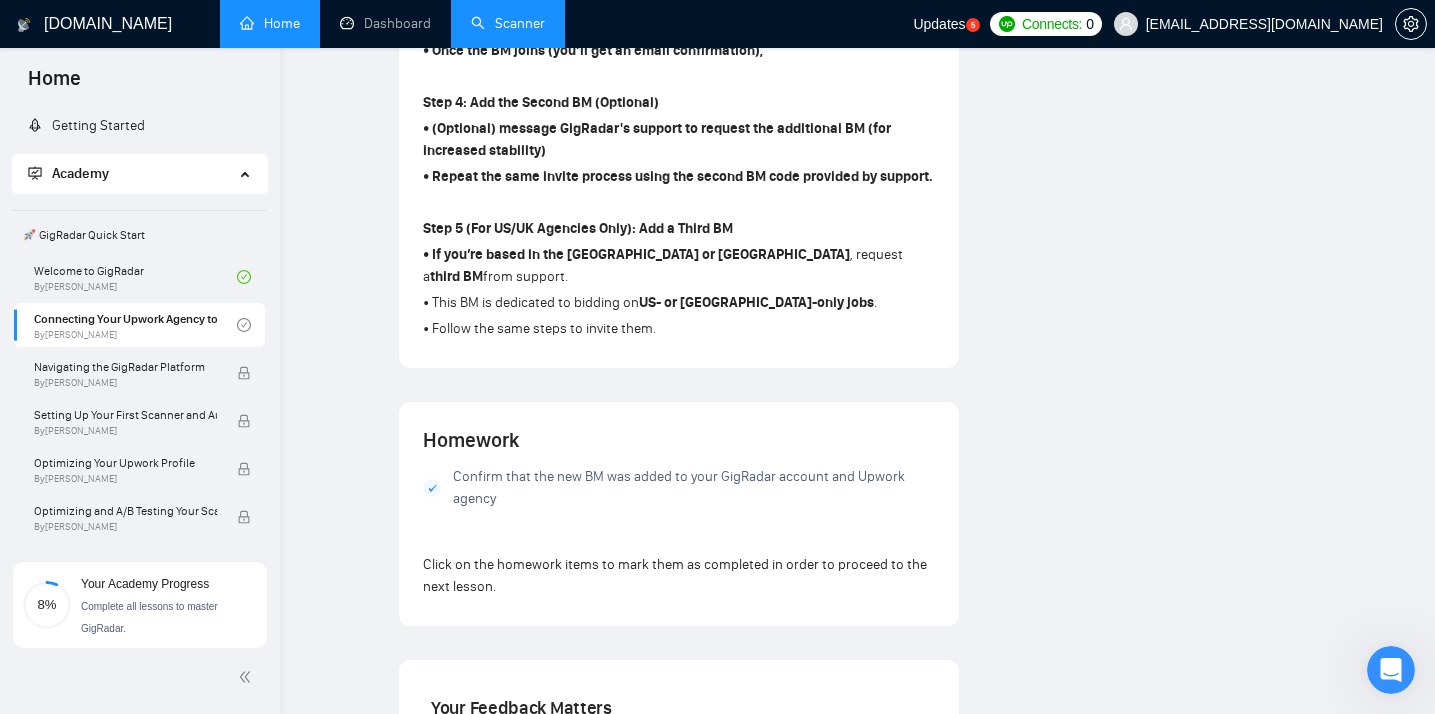 scroll, scrollTop: 1179, scrollLeft: 0, axis: vertical 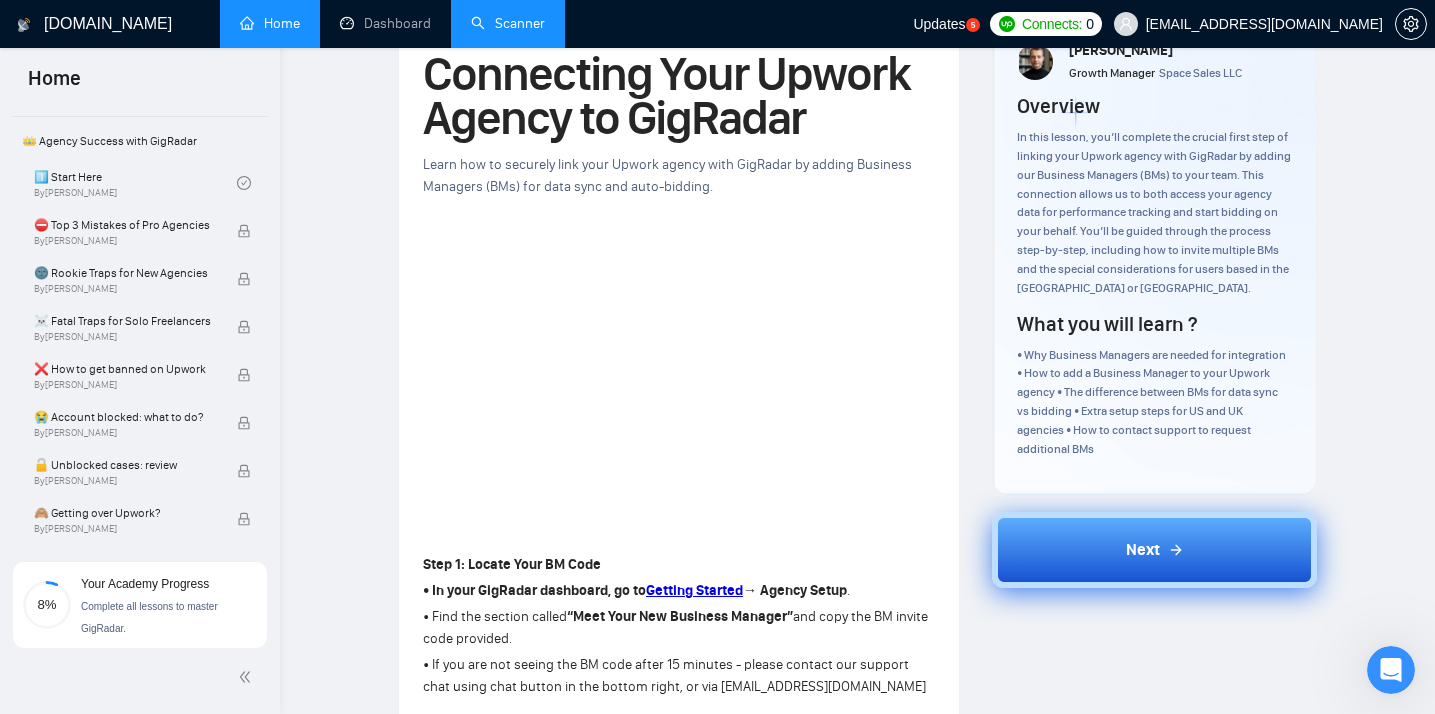 click on "Next" at bounding box center [1154, 550] 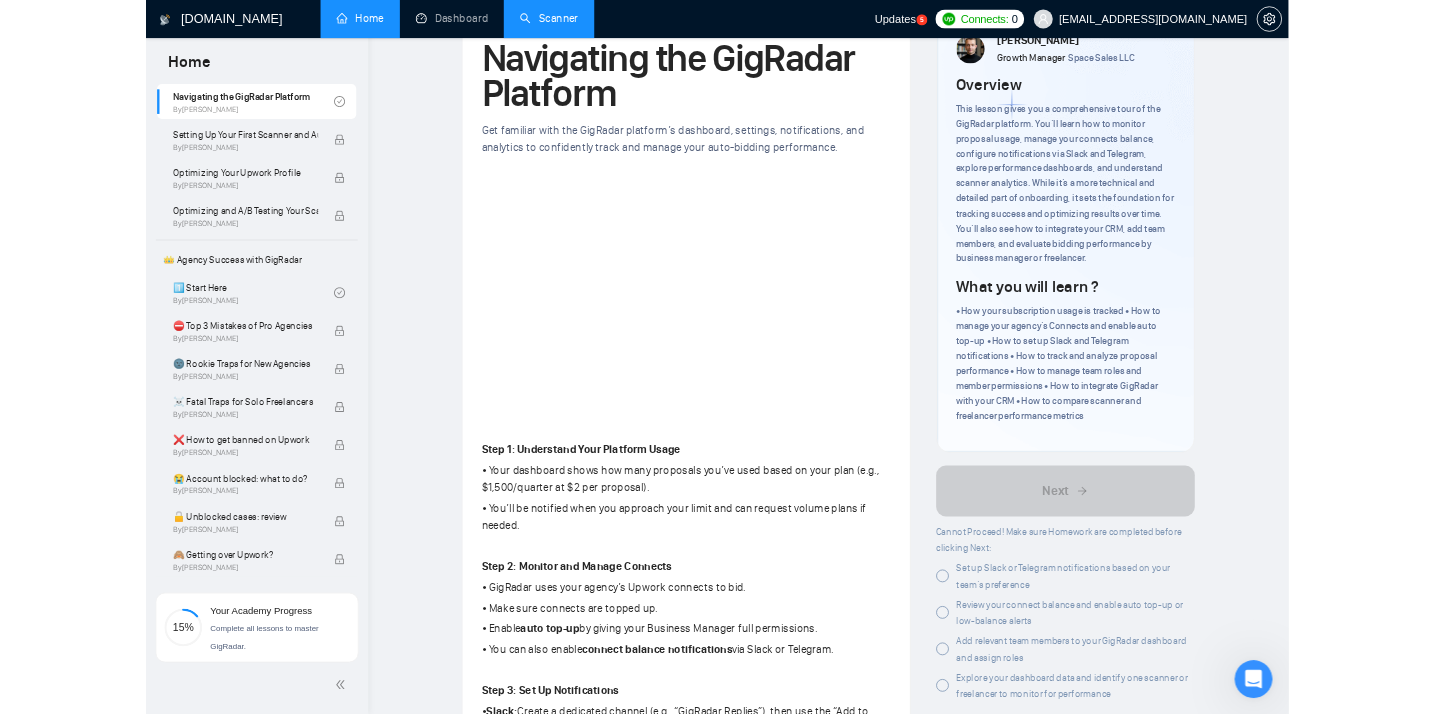 scroll, scrollTop: 431, scrollLeft: 0, axis: vertical 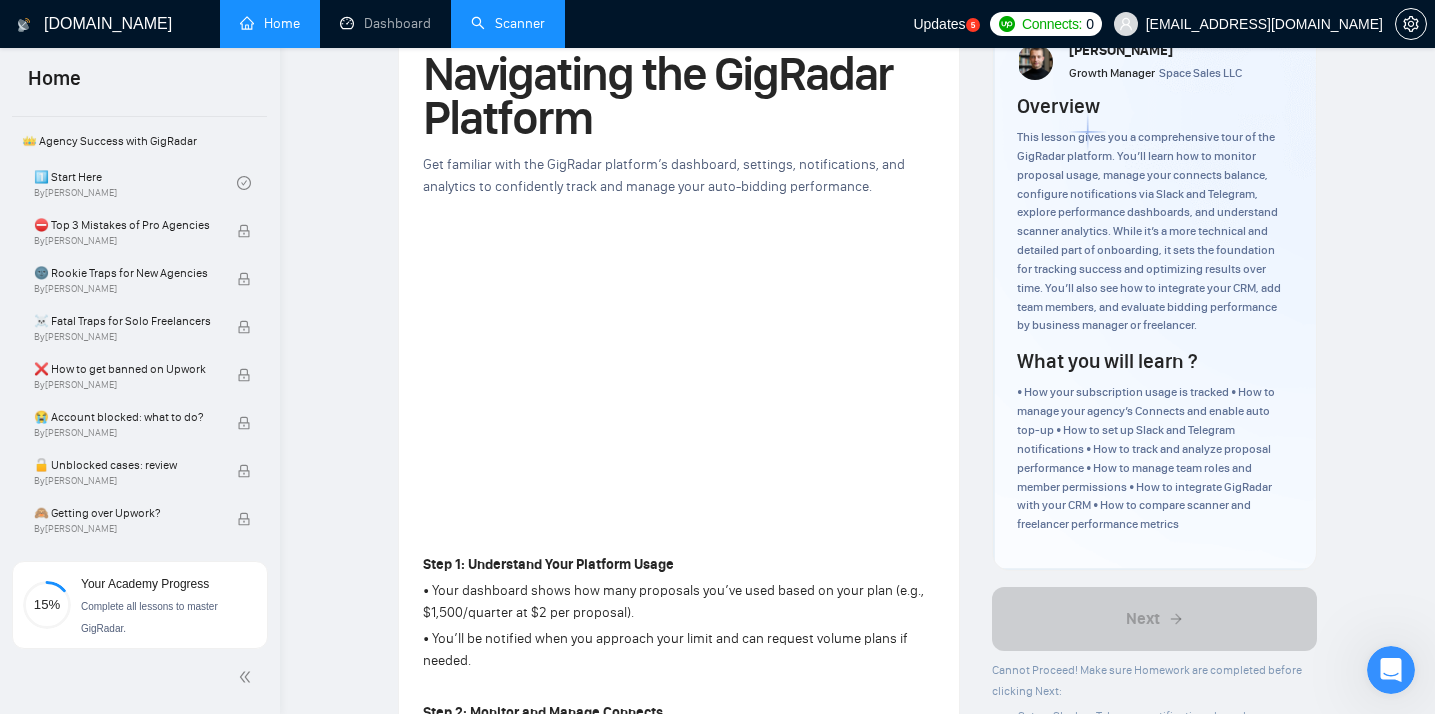 click on "Lesson 3 Navigating the GigRadar Platform Get familiar with the GigRadar platform’s dashboard, settings, notifications, and analytics to confidently track and manage your auto-bidding performance. Step 1: Understand Your Platform Usage •	Your dashboard shows how many proposals you’ve used based on your plan (e.g., $1,500/quarter at $2 per proposal). •	You’ll be notified when you approach your limit and can request volume plans if needed. Step 2: Monitor and Manage Connects •	GigRadar uses your agency’s Upwork connects to bid. •	Make sure connects are topped up. •	Enable  auto top-up  by giving your Business Manager full permissions. •	You can also enable  connect balance notifications  via Slack or Telegram. Step 3: Set Up Notifications •	 Slack:  Create a dedicated channel (e.g., “GigRadar Replies”), then use the “Add to Slack” button to integrate. •	 Telegram: Step 4: Explore Your Subscription Info •	Track past usage, included proposals, and billing history. •	Roles: Next" at bounding box center [857, 1326] 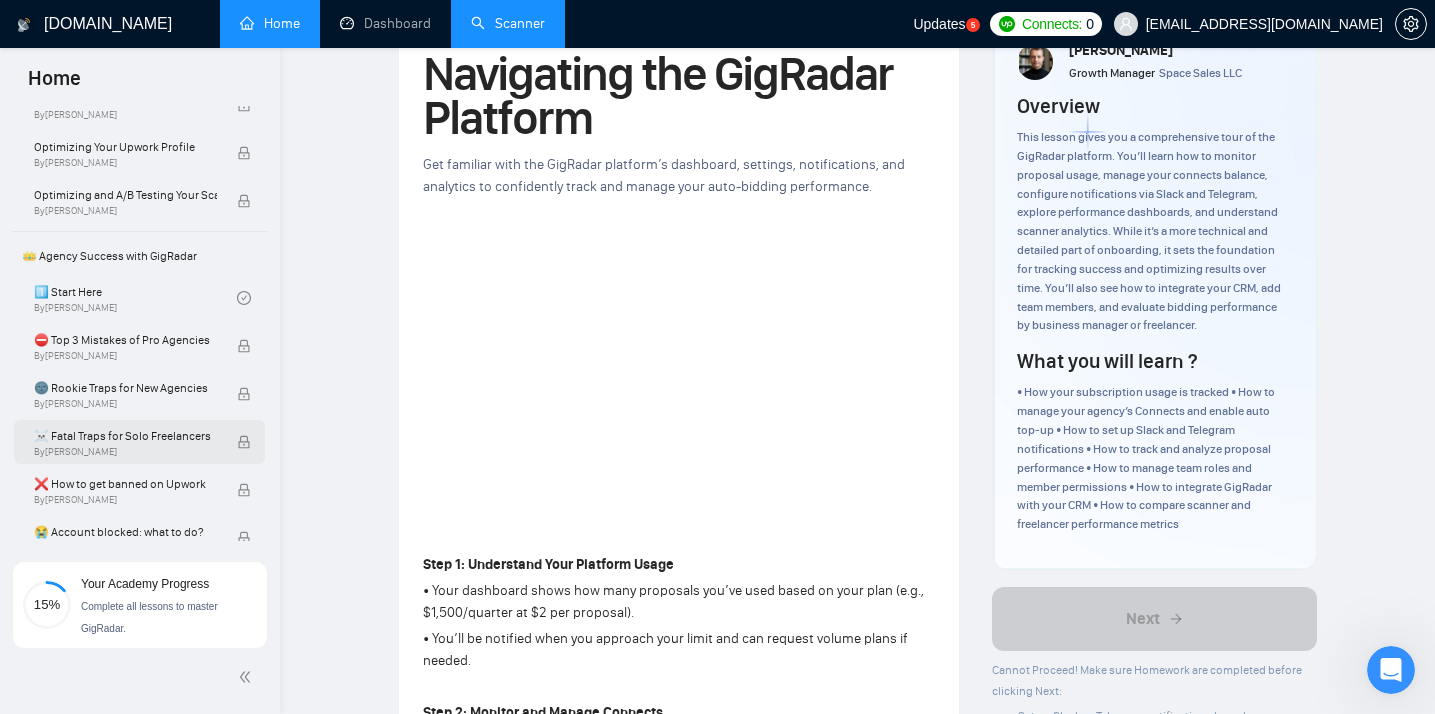 scroll, scrollTop: 0, scrollLeft: 0, axis: both 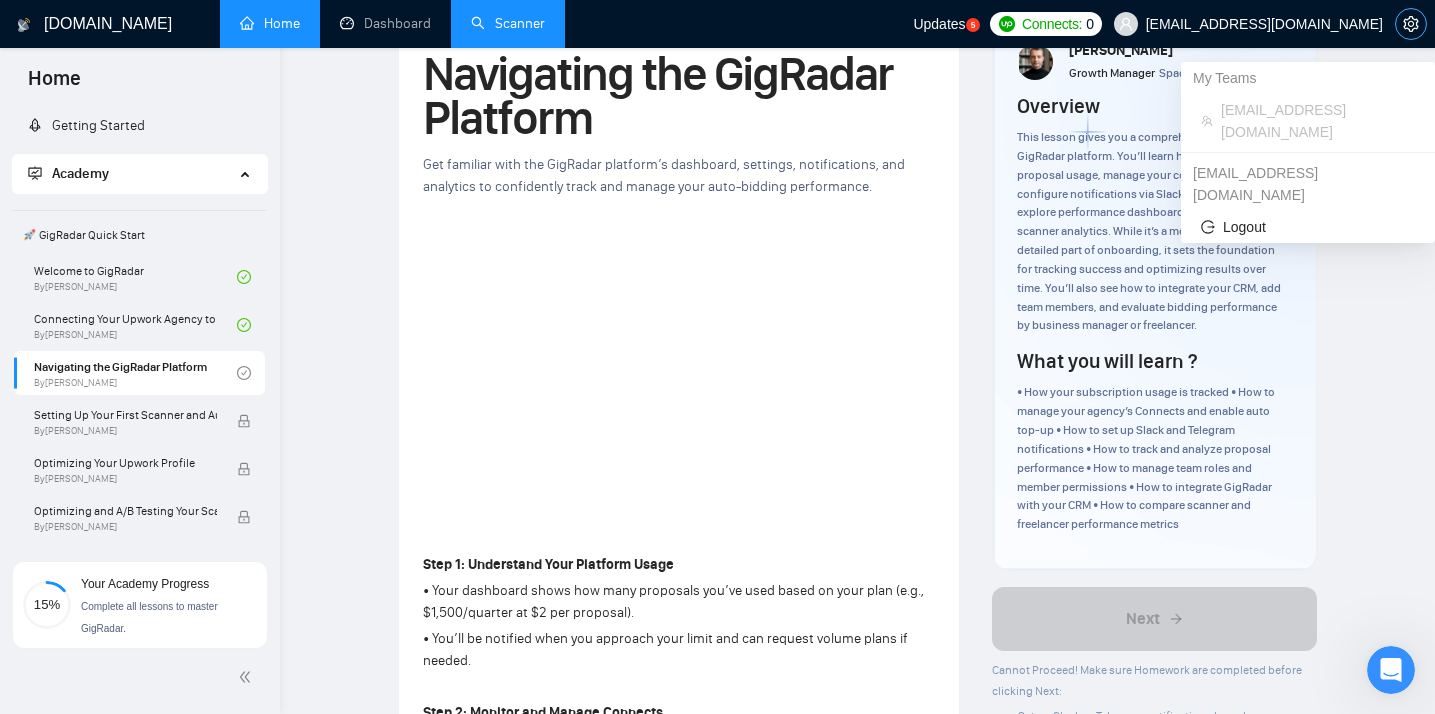 click 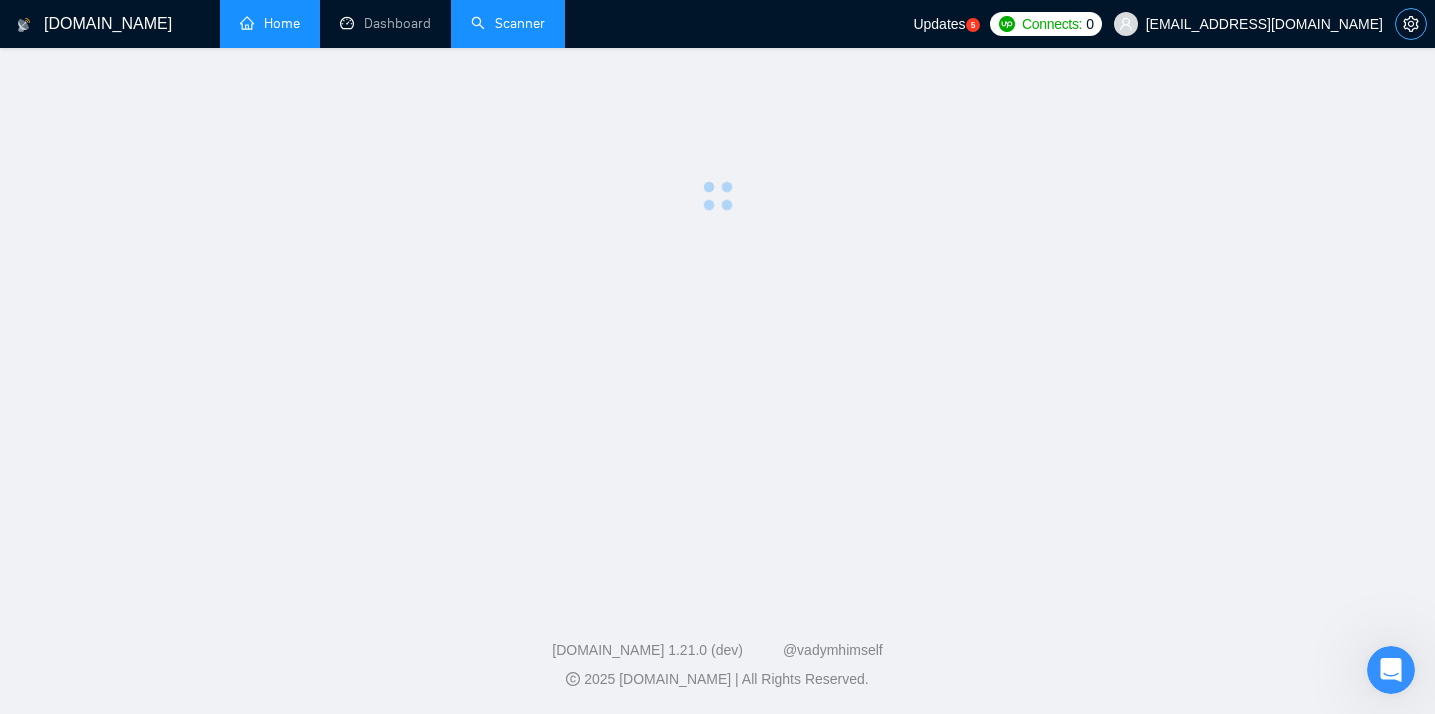 scroll, scrollTop: 0, scrollLeft: 0, axis: both 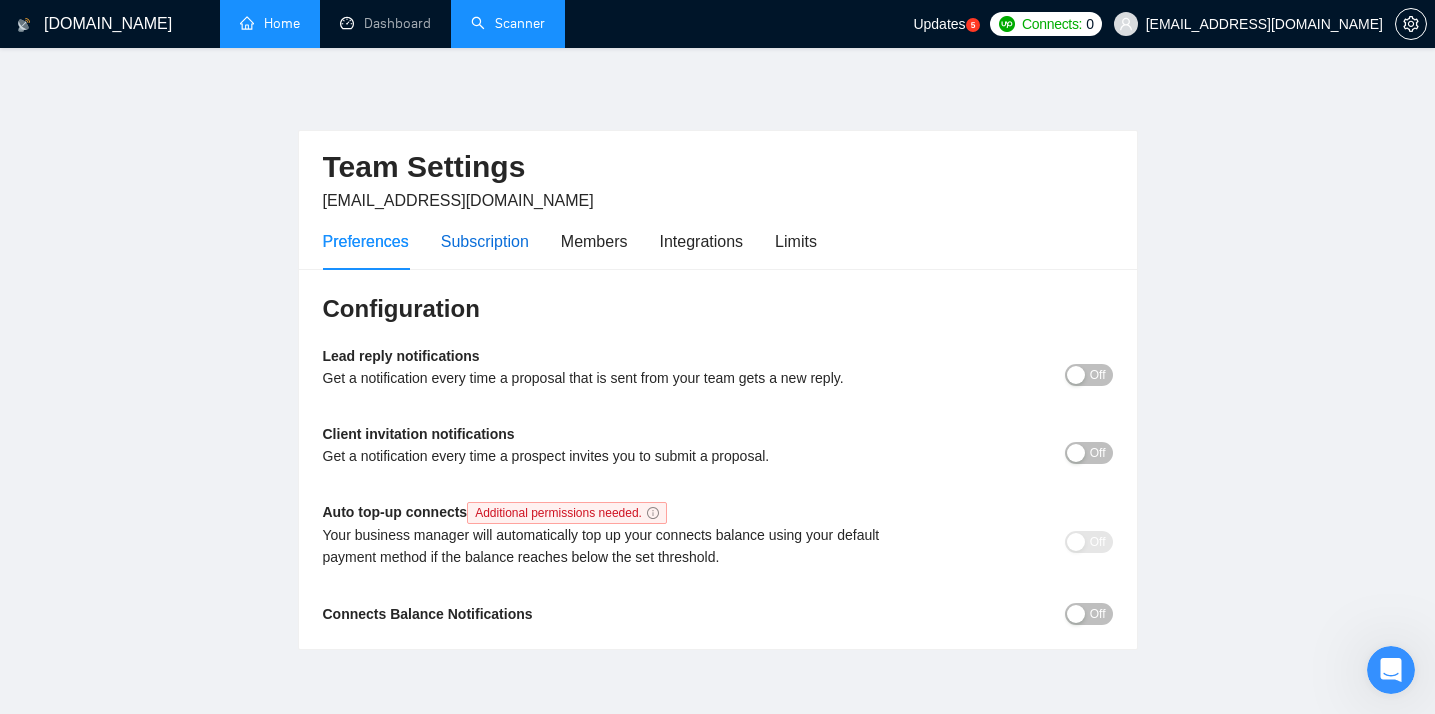 click on "Subscription" at bounding box center (485, 241) 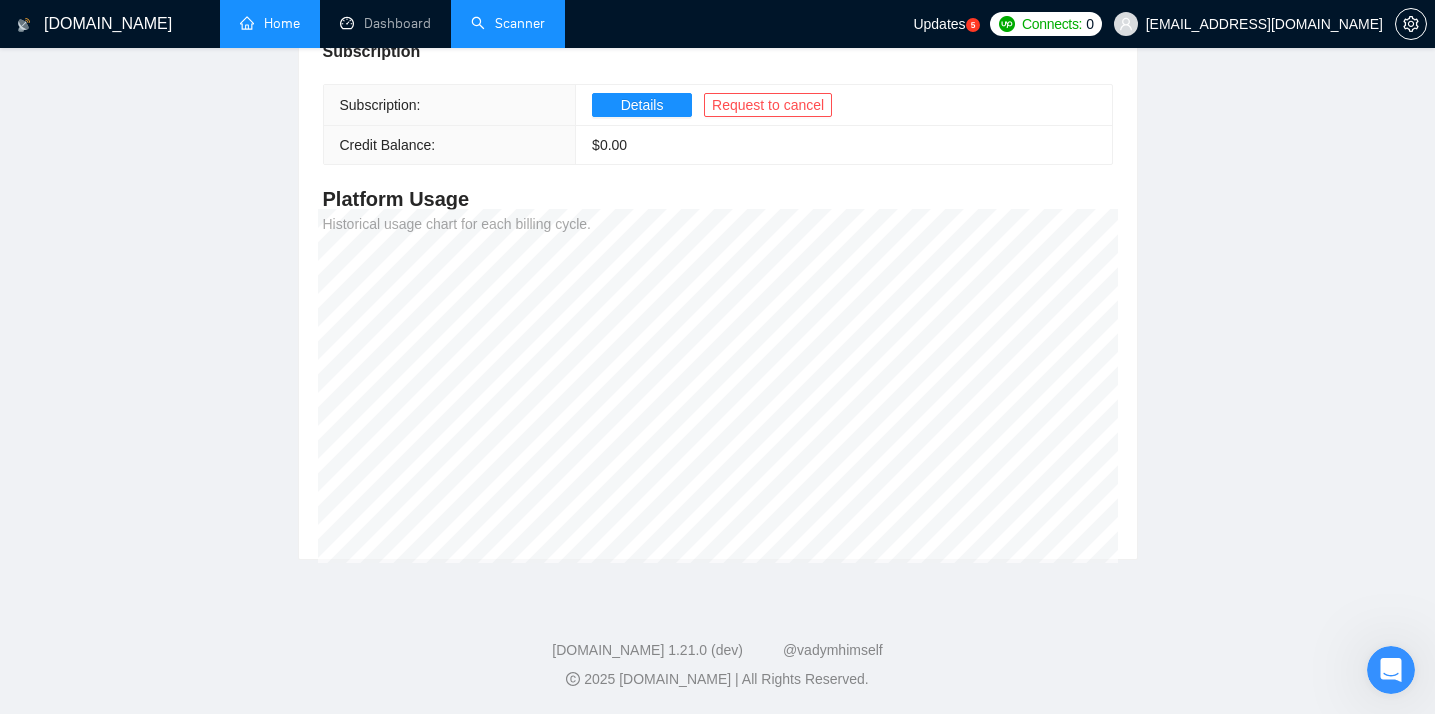 scroll, scrollTop: 0, scrollLeft: 0, axis: both 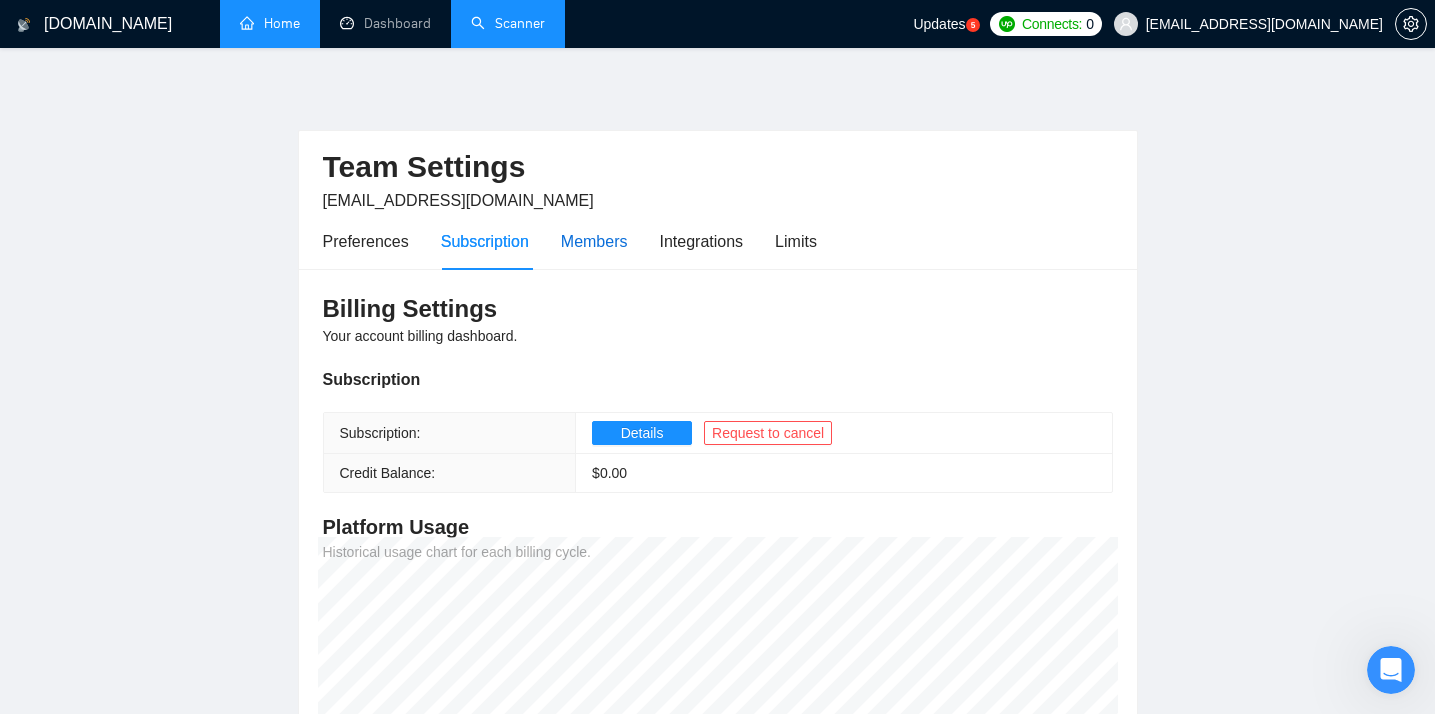 click on "Members" at bounding box center (594, 241) 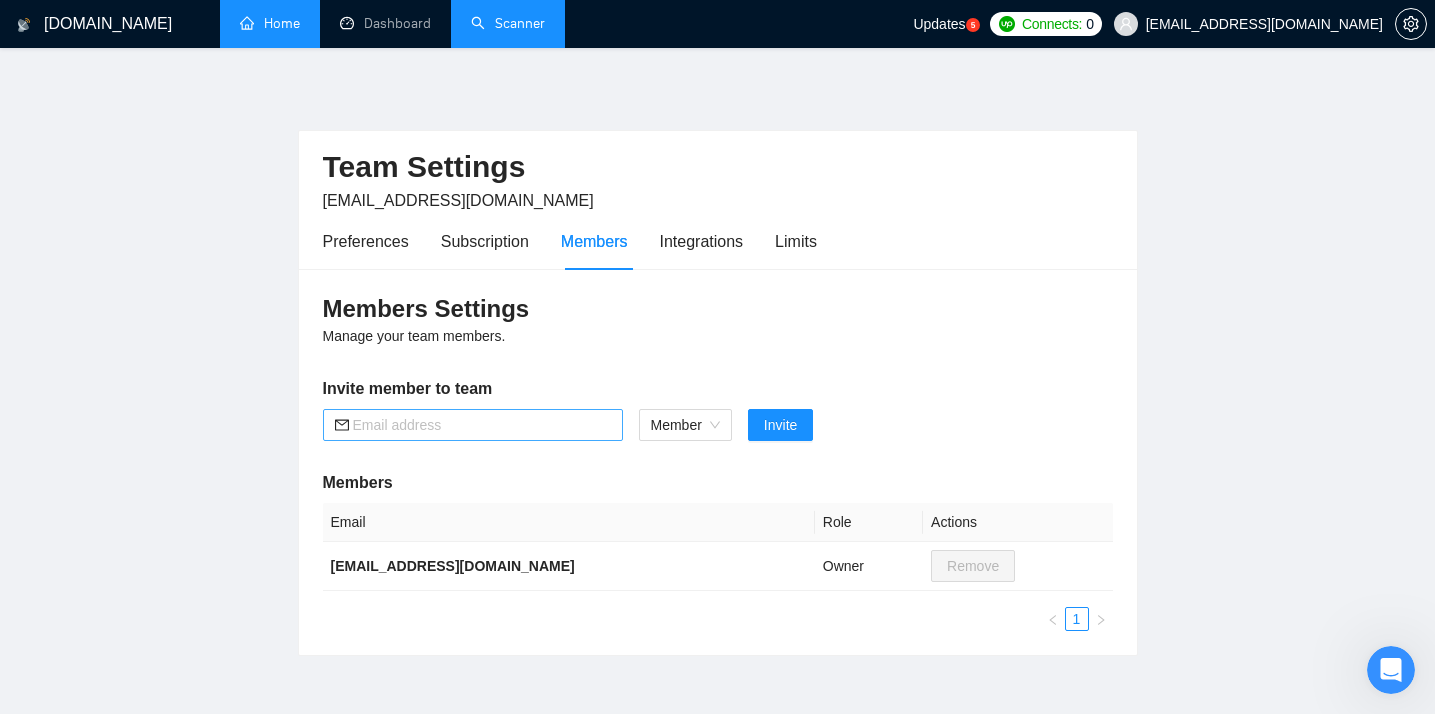 click at bounding box center (482, 425) 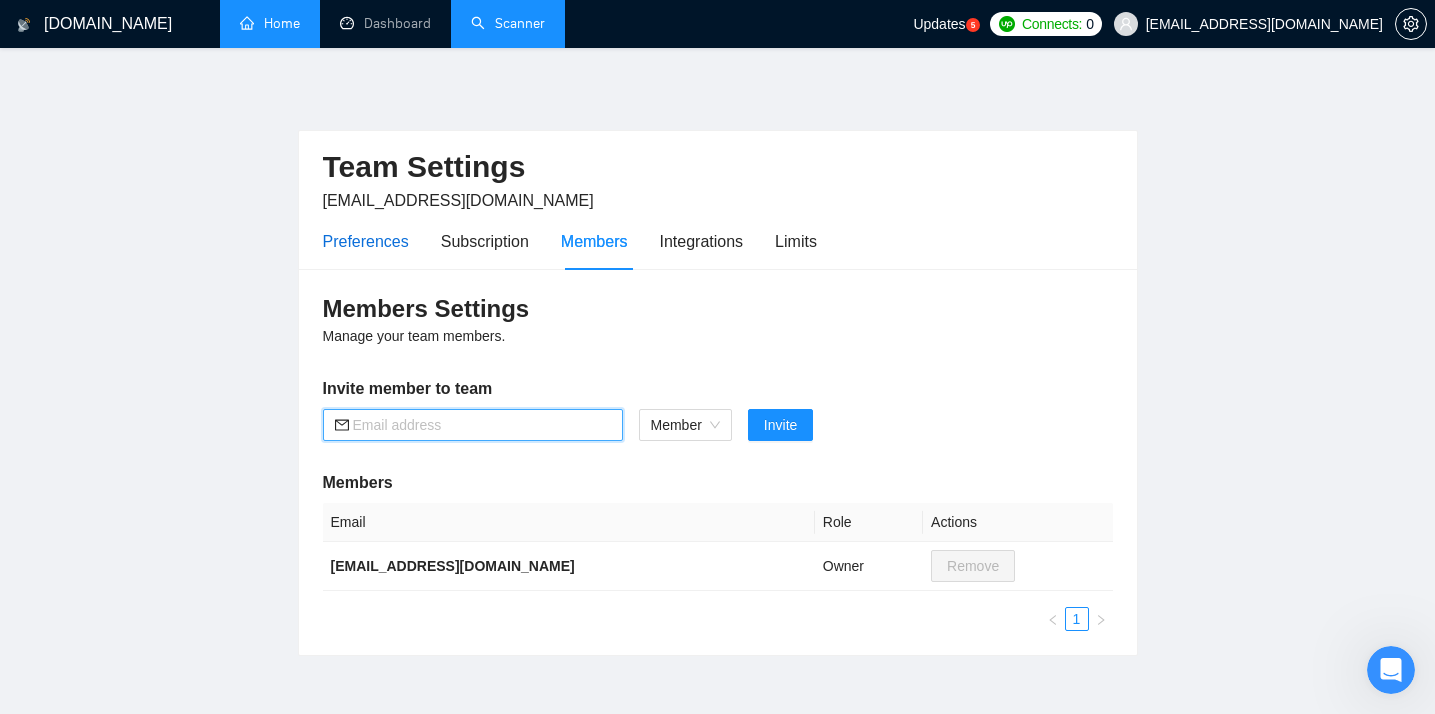 click on "Preferences" at bounding box center (366, 241) 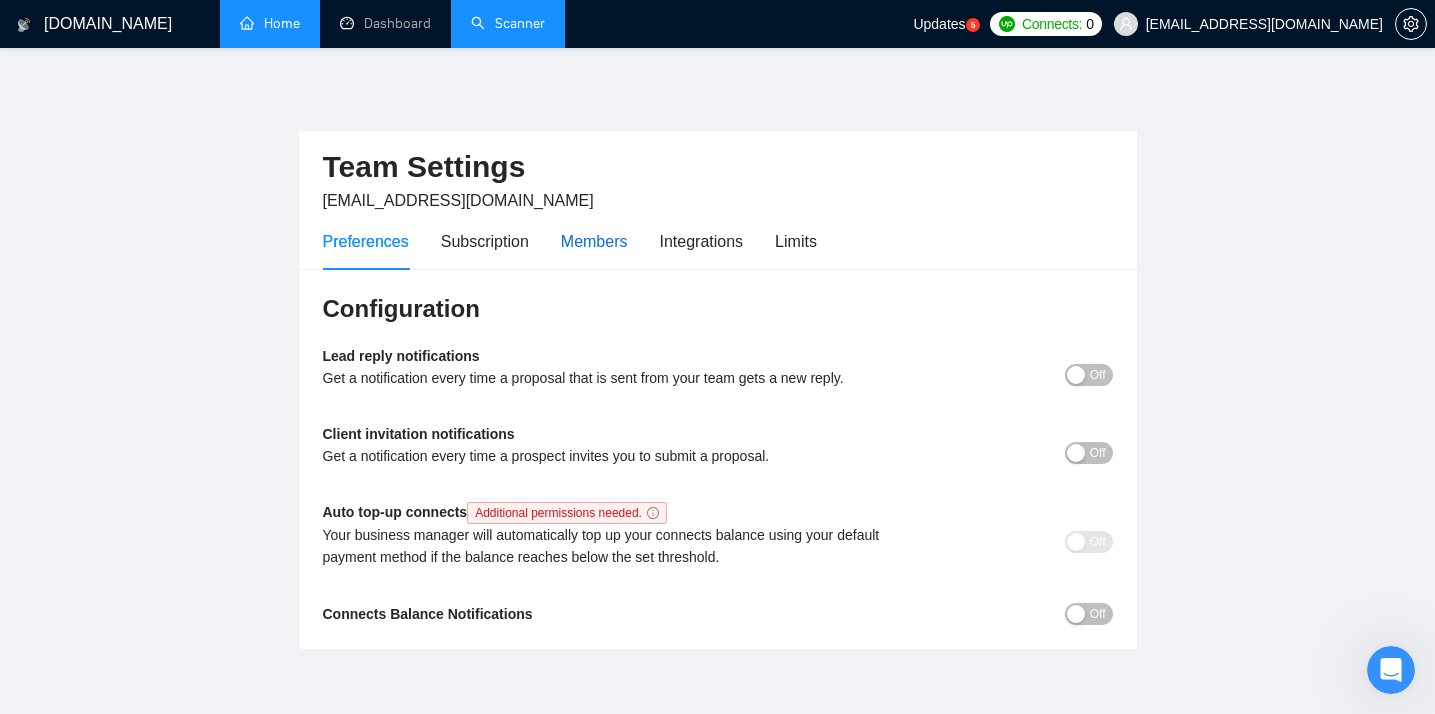 click on "Members" at bounding box center (594, 241) 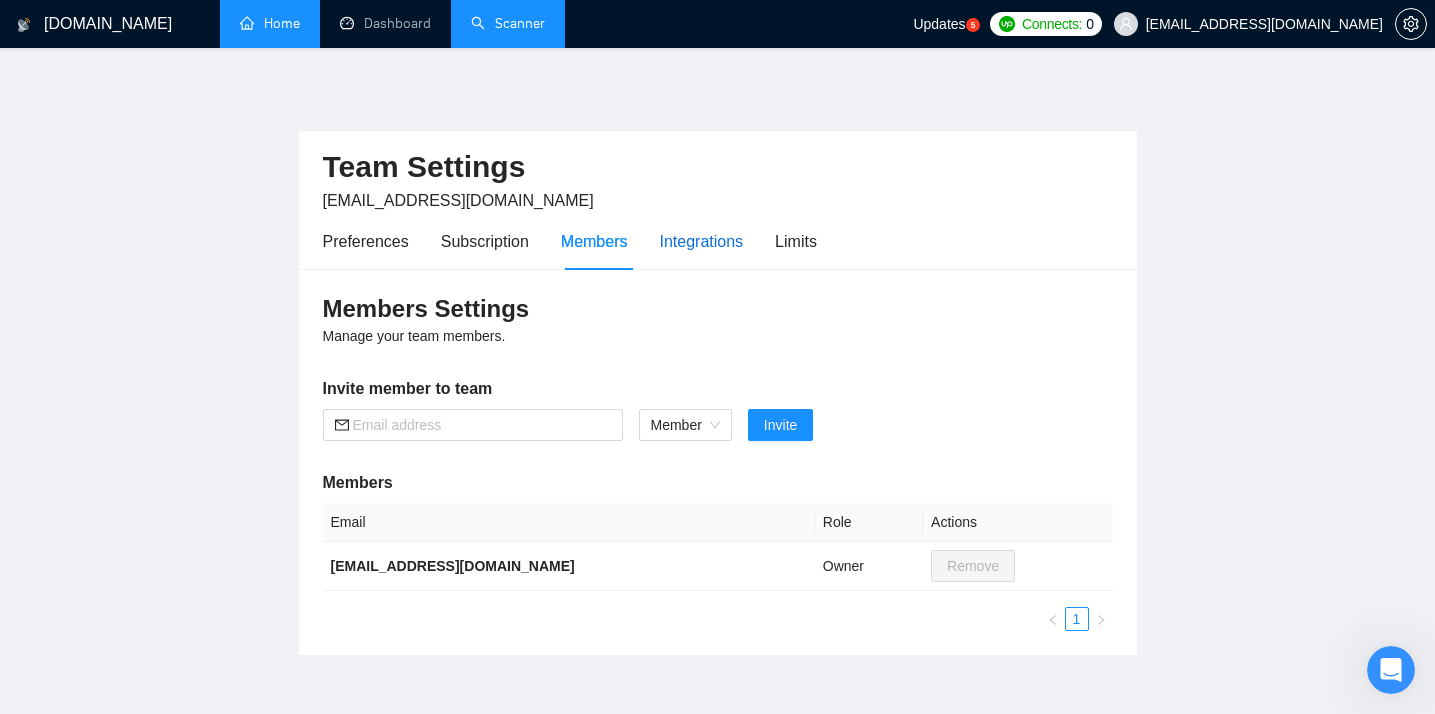 click on "Integrations" at bounding box center (702, 241) 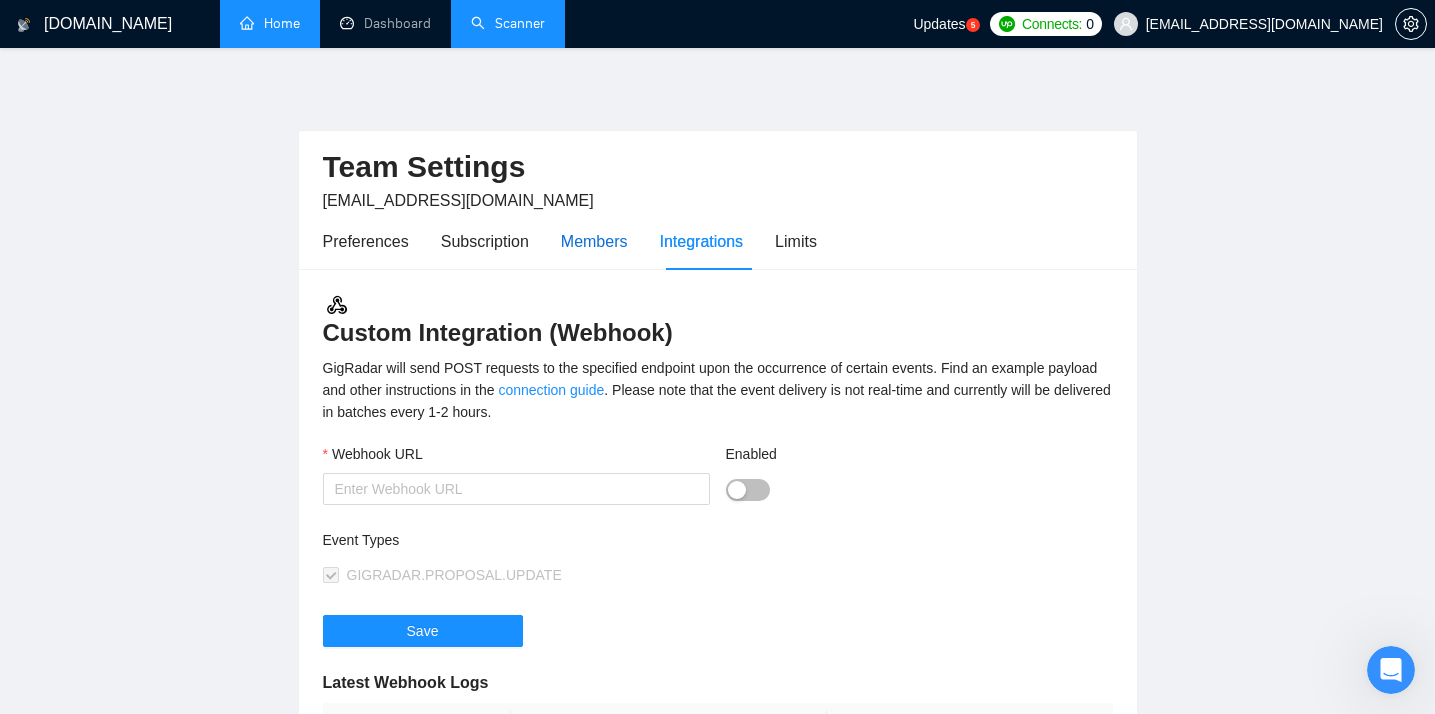 click on "Members" at bounding box center [594, 241] 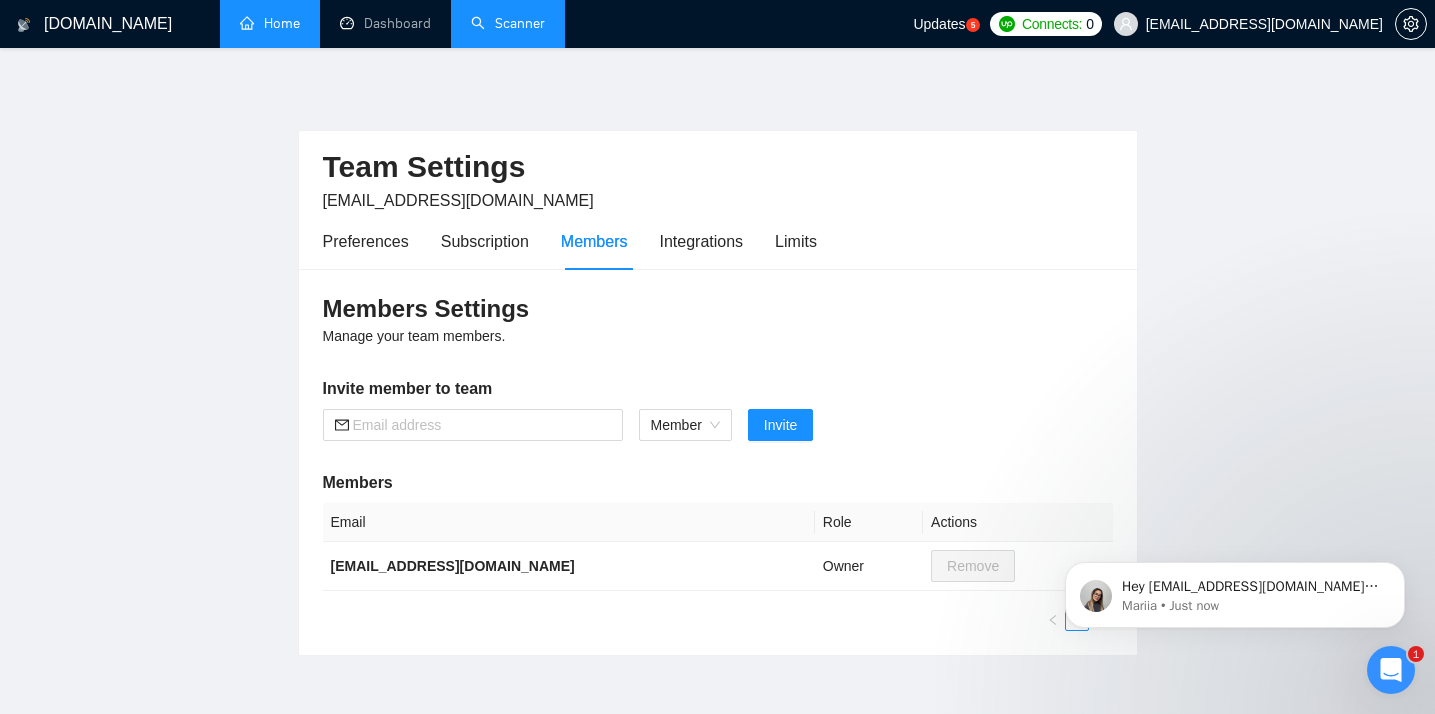scroll, scrollTop: 0, scrollLeft: 0, axis: both 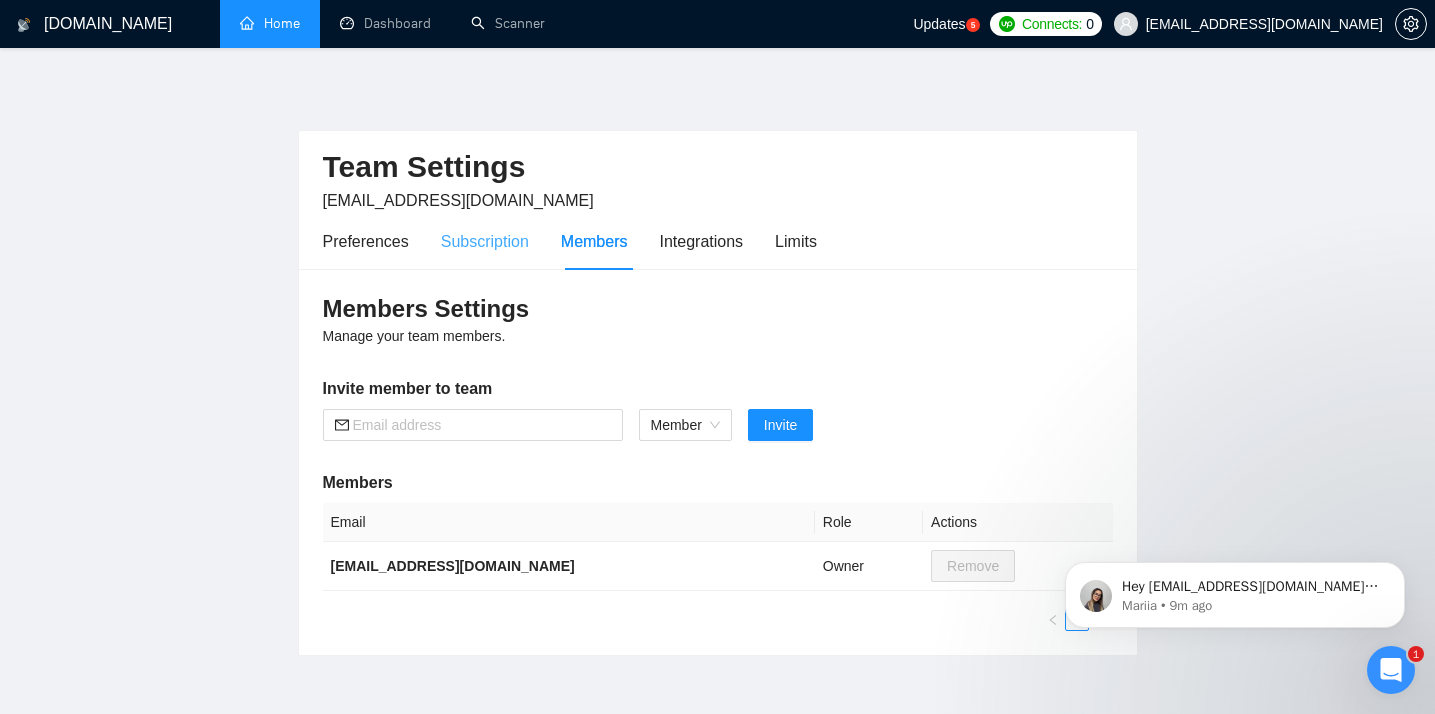 click on "Subscription" at bounding box center [485, 241] 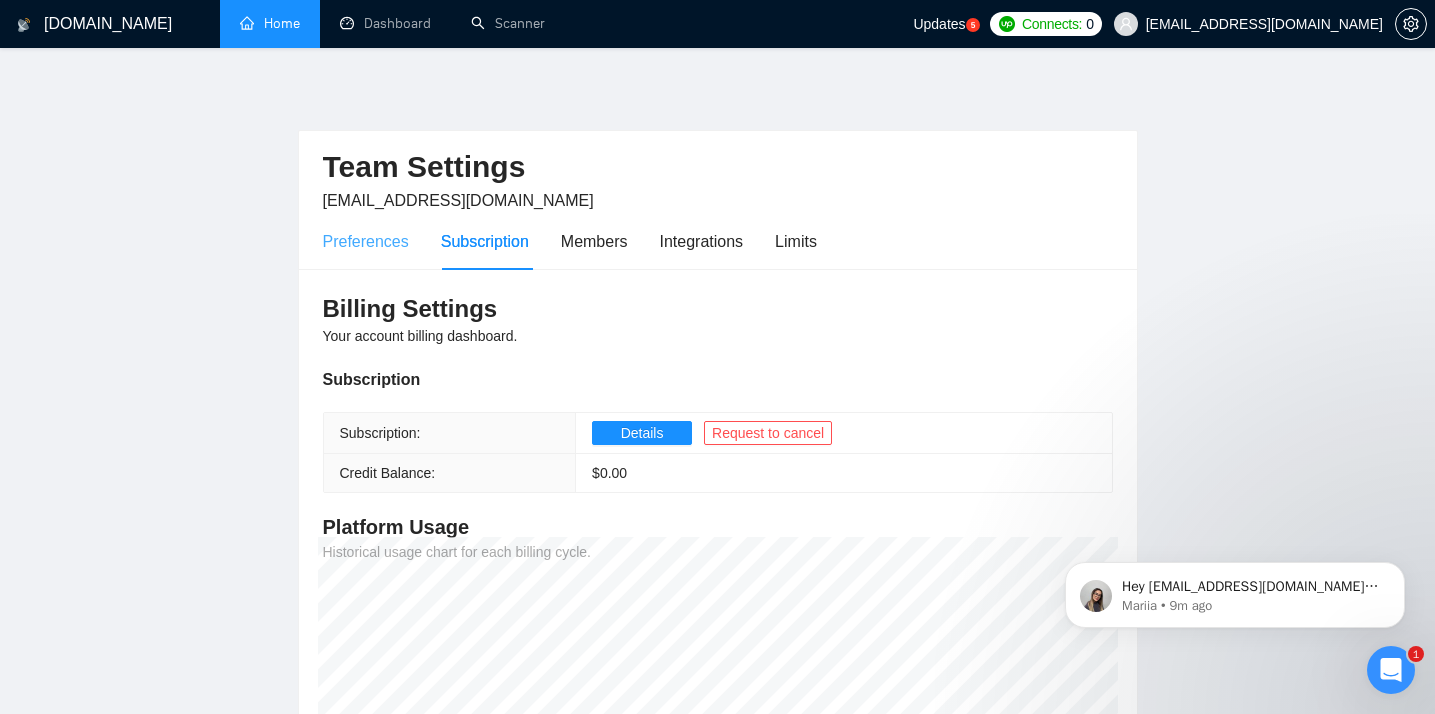 click on "Preferences" at bounding box center (366, 241) 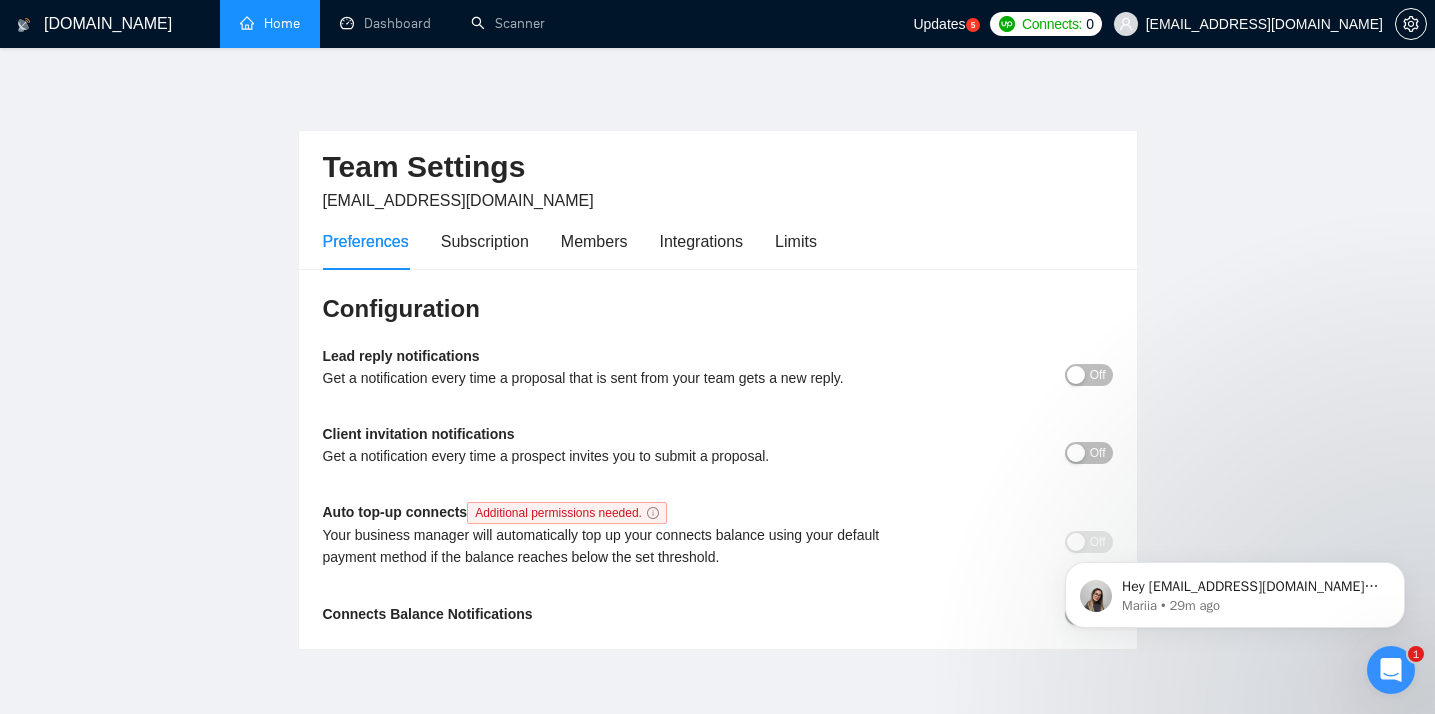click on "Home" at bounding box center (270, 23) 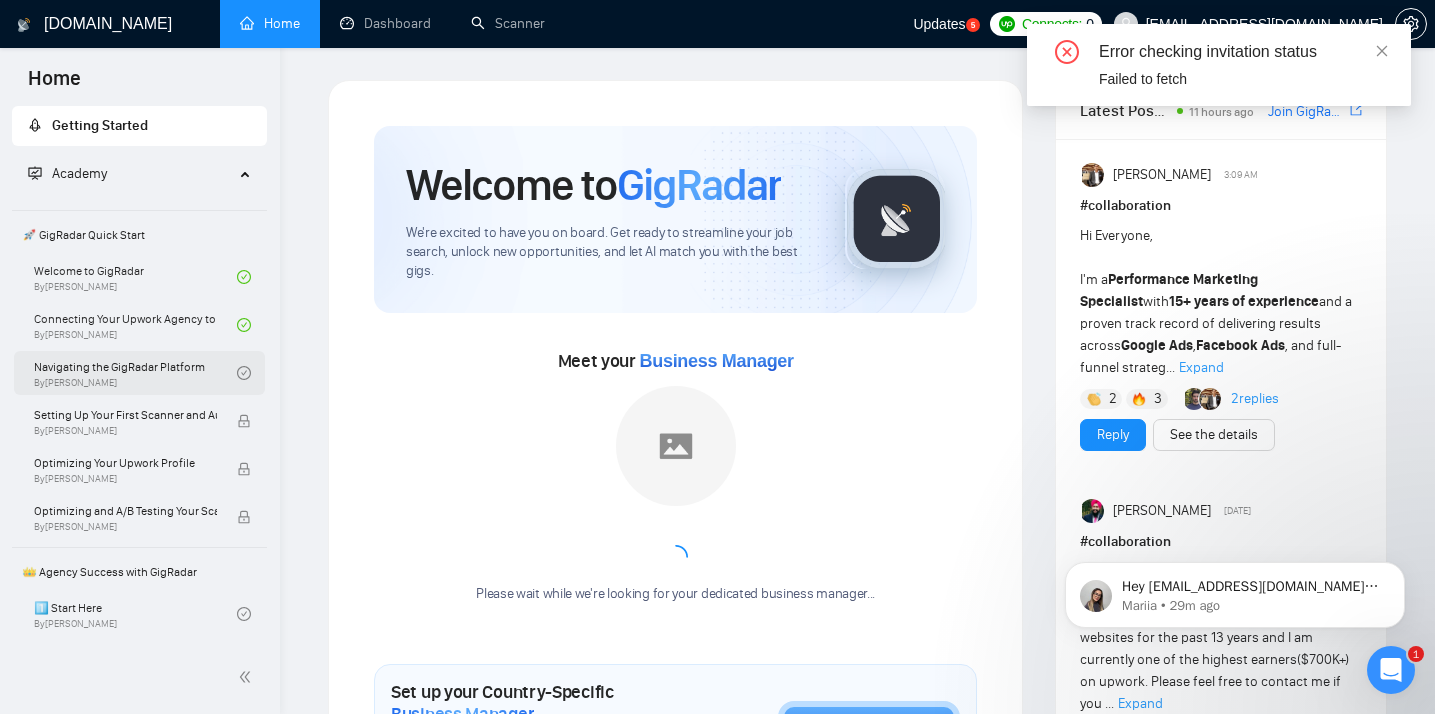 scroll, scrollTop: 55, scrollLeft: 0, axis: vertical 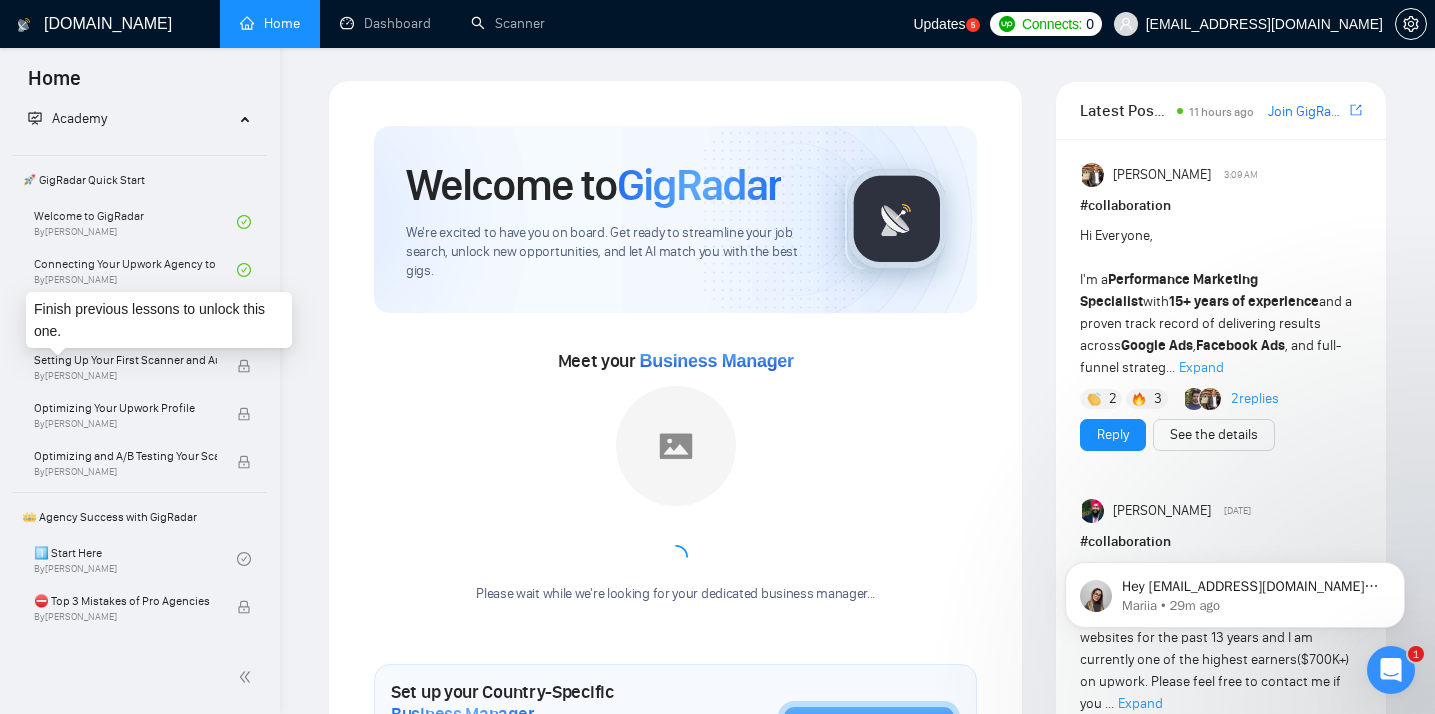 click on "Finish previous lessons to unlock this one." at bounding box center (159, 320) 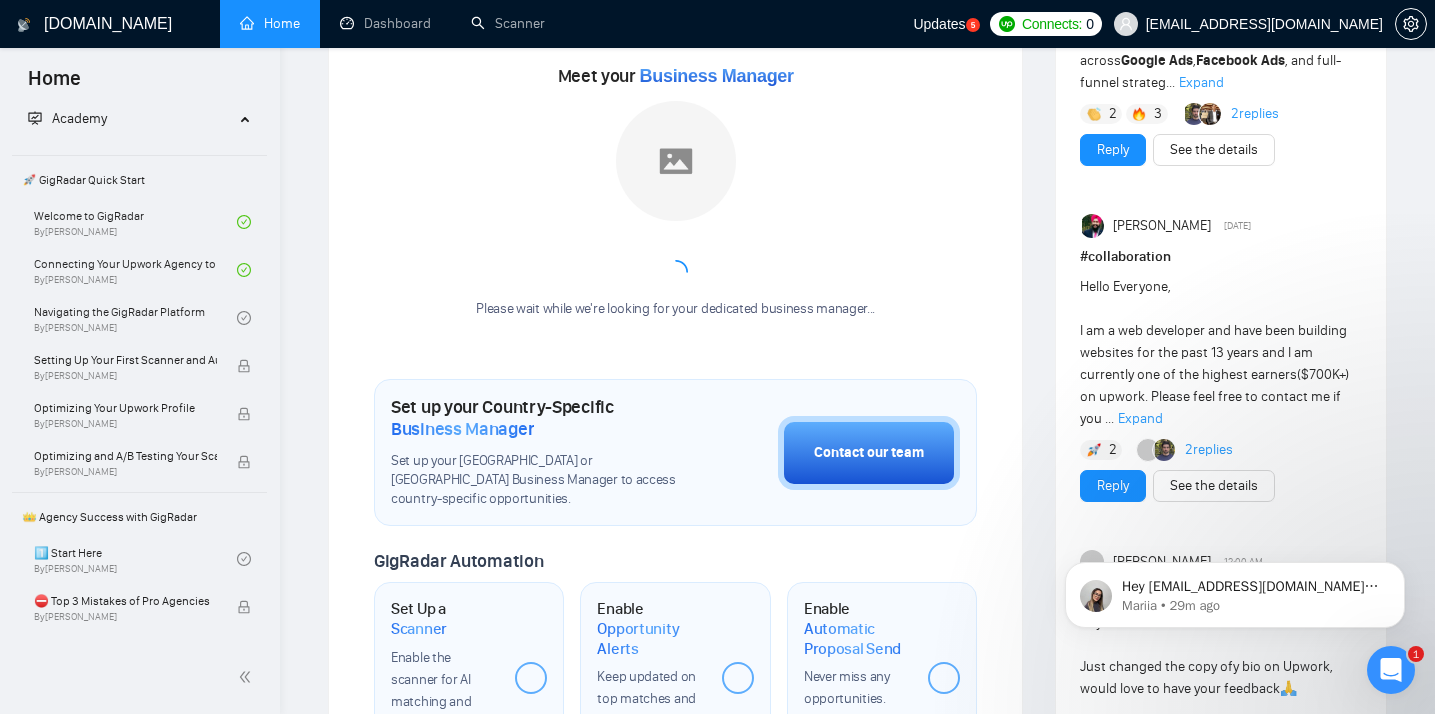 scroll, scrollTop: 286, scrollLeft: 0, axis: vertical 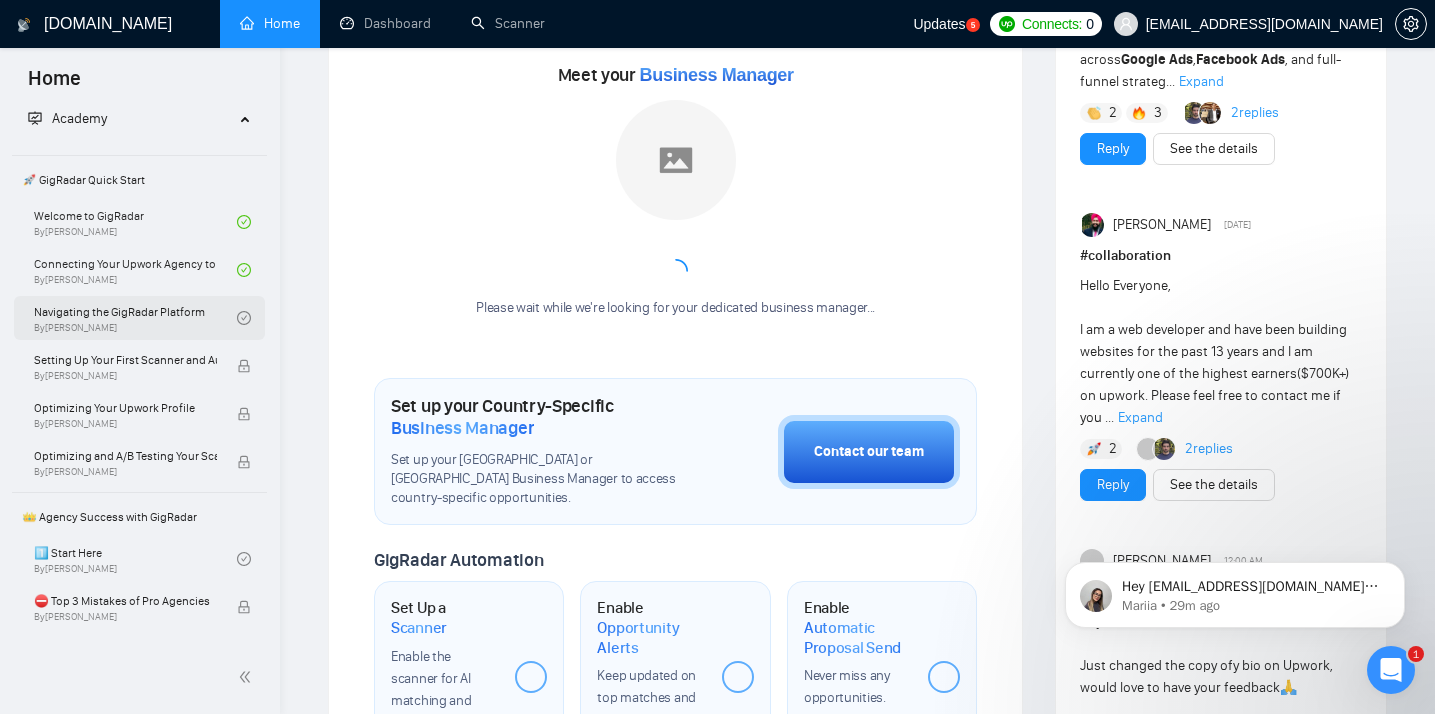 click on "Navigating the GigRadar Platform By  [PERSON_NAME]" at bounding box center (135, 318) 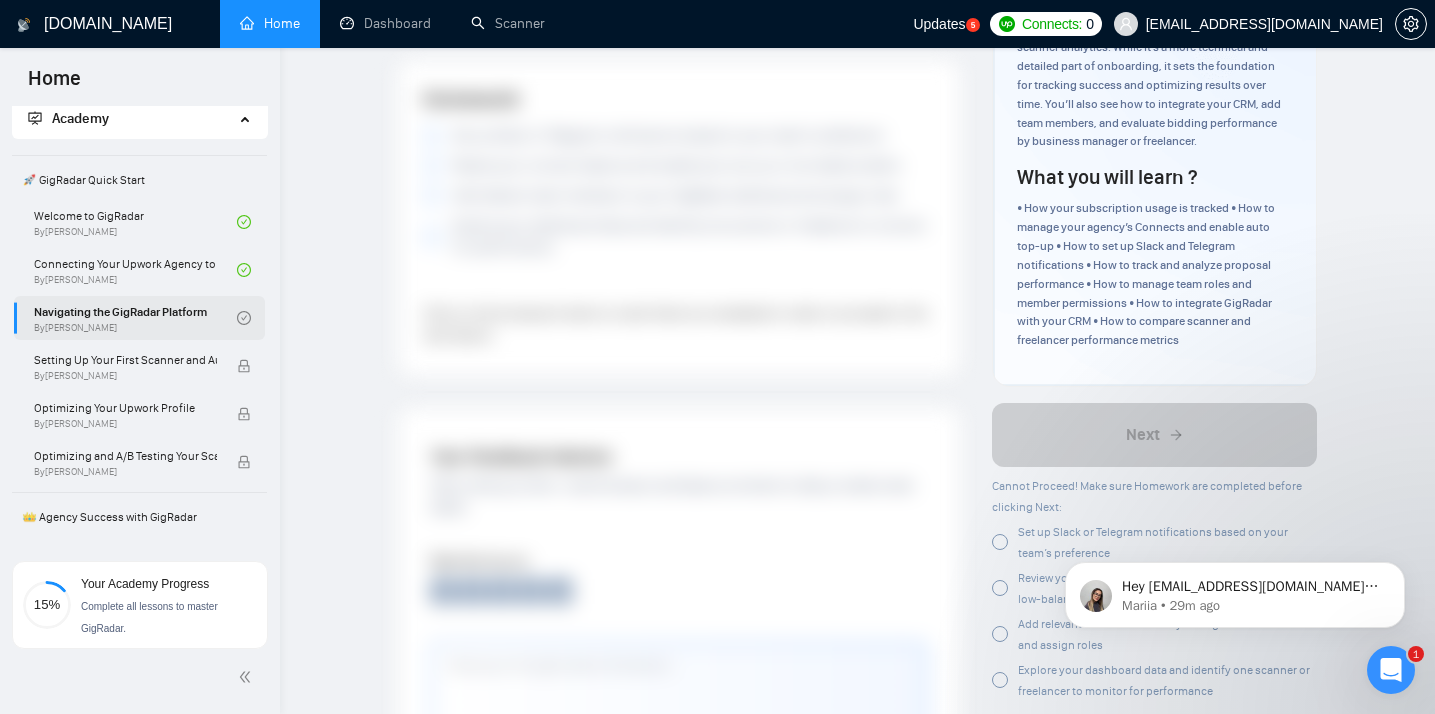 scroll, scrollTop: 54, scrollLeft: 0, axis: vertical 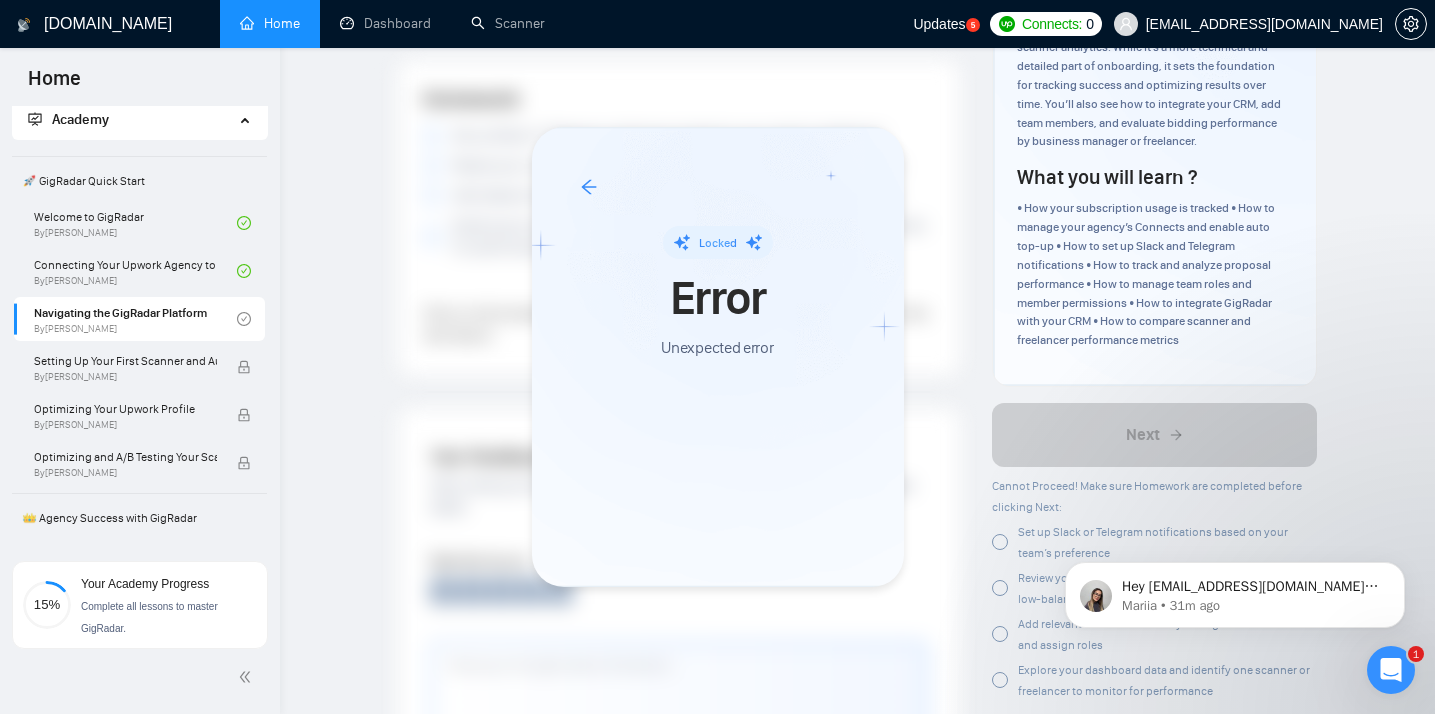 click at bounding box center [717, 357] 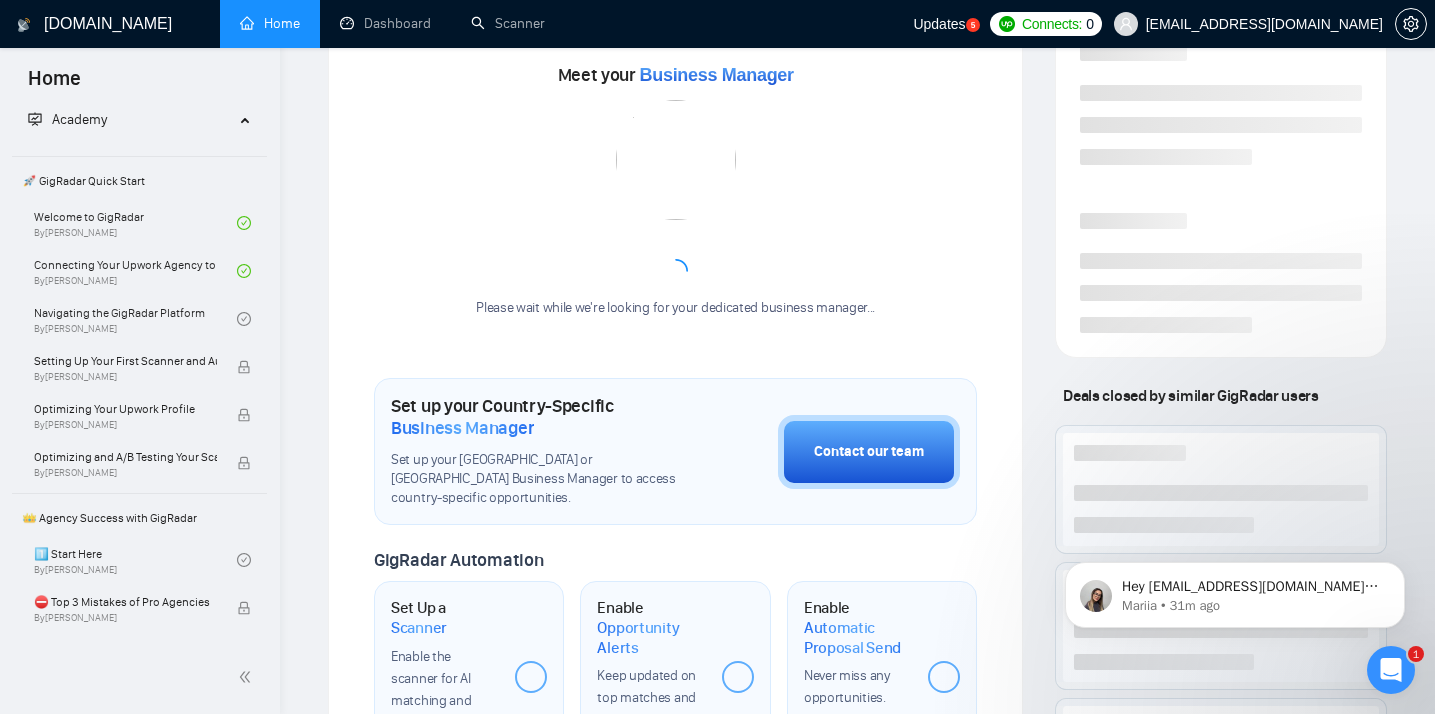 click on "Connecting Your Upwork Agency to GigRadar By  [PERSON_NAME]" at bounding box center [135, 271] 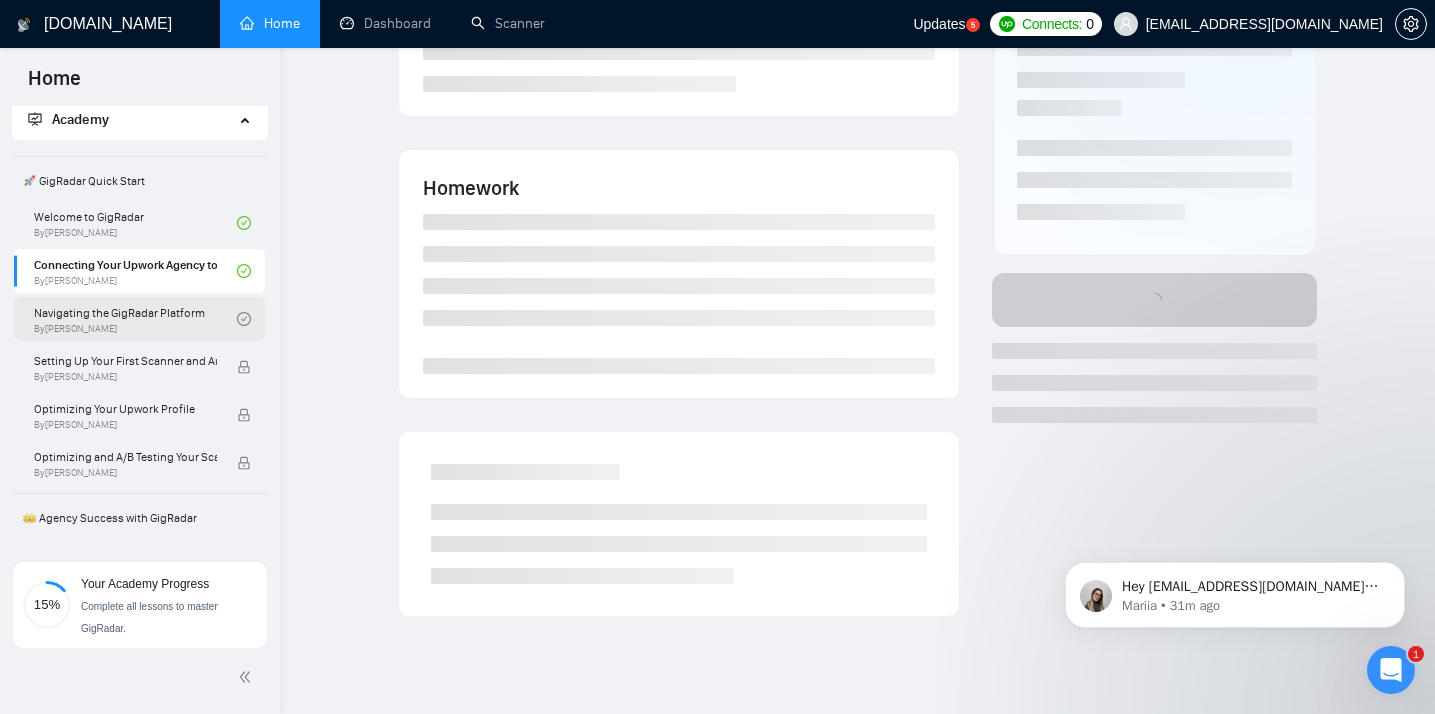 scroll, scrollTop: 54, scrollLeft: 0, axis: vertical 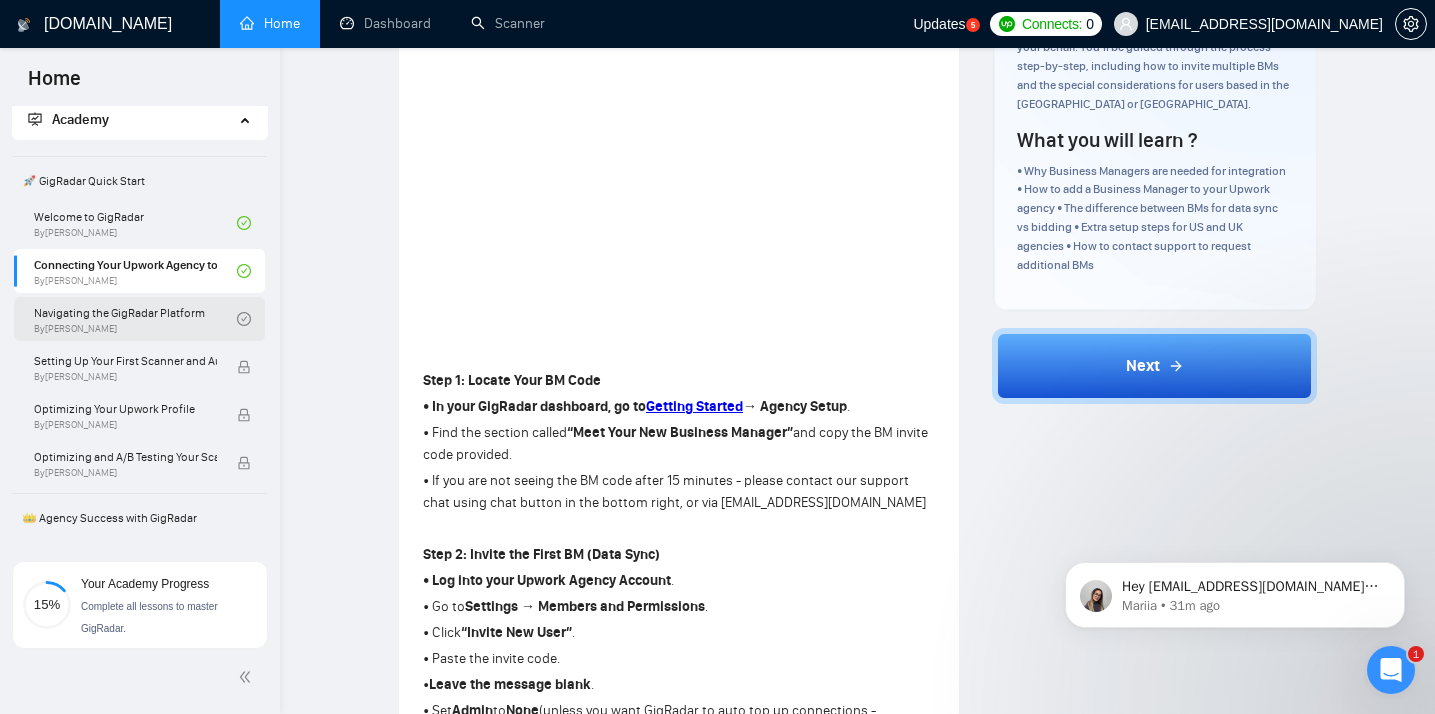 click on "Navigating the GigRadar Platform By  [PERSON_NAME]" at bounding box center [135, 319] 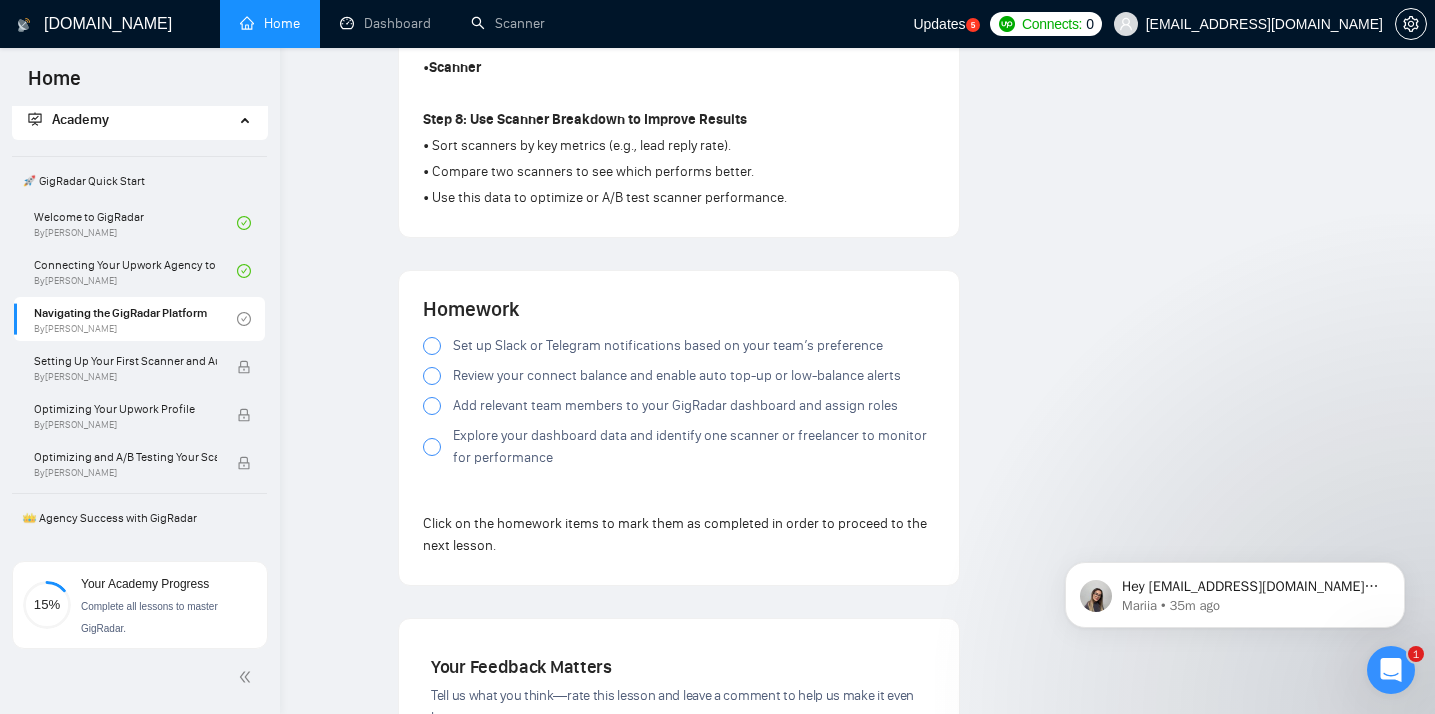 scroll, scrollTop: 1636, scrollLeft: 0, axis: vertical 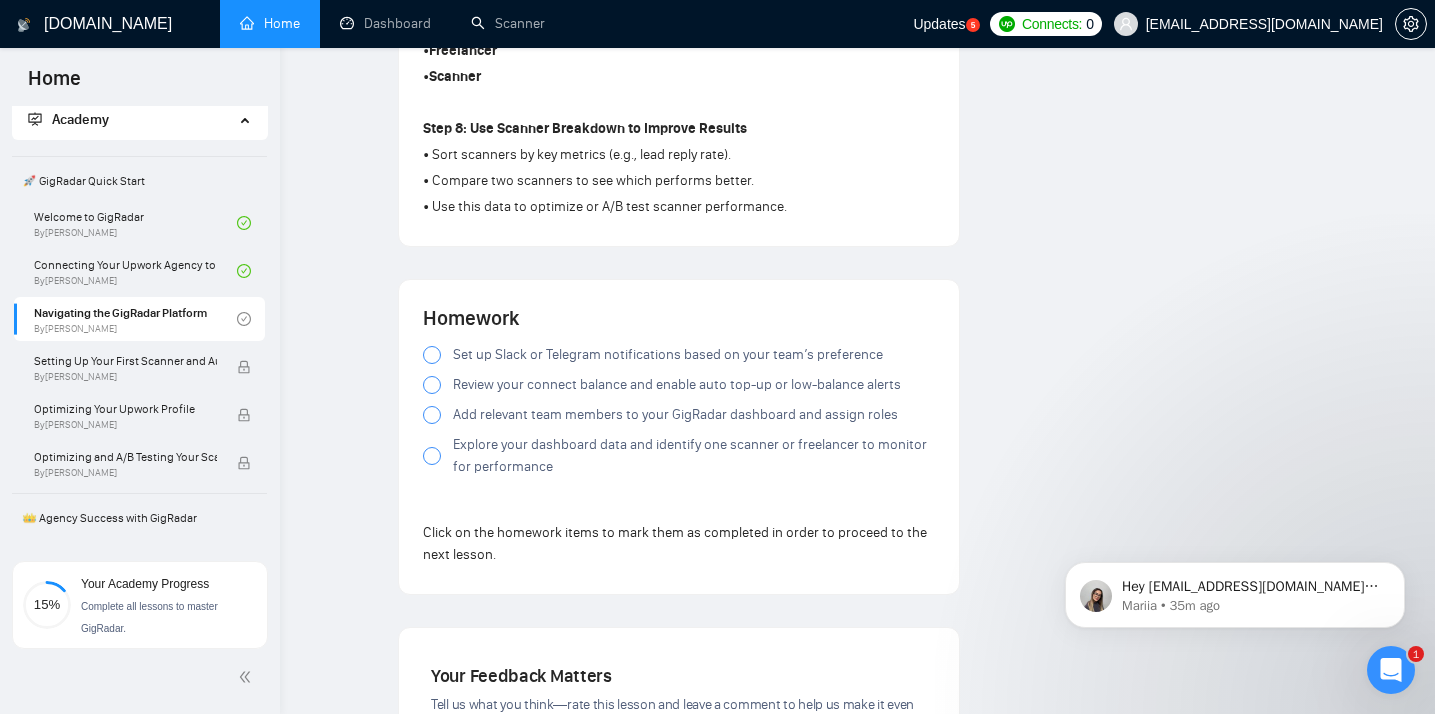 click at bounding box center [432, 415] 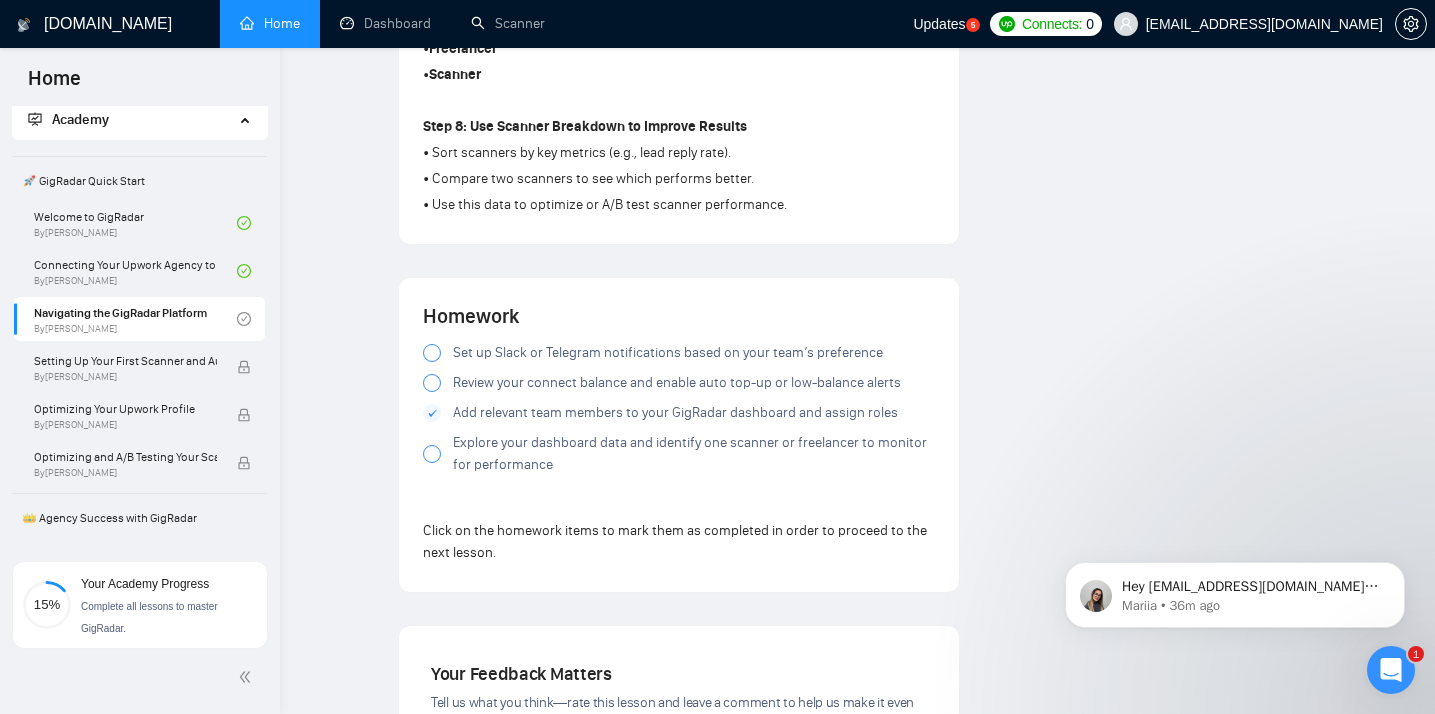 scroll, scrollTop: 1645, scrollLeft: 0, axis: vertical 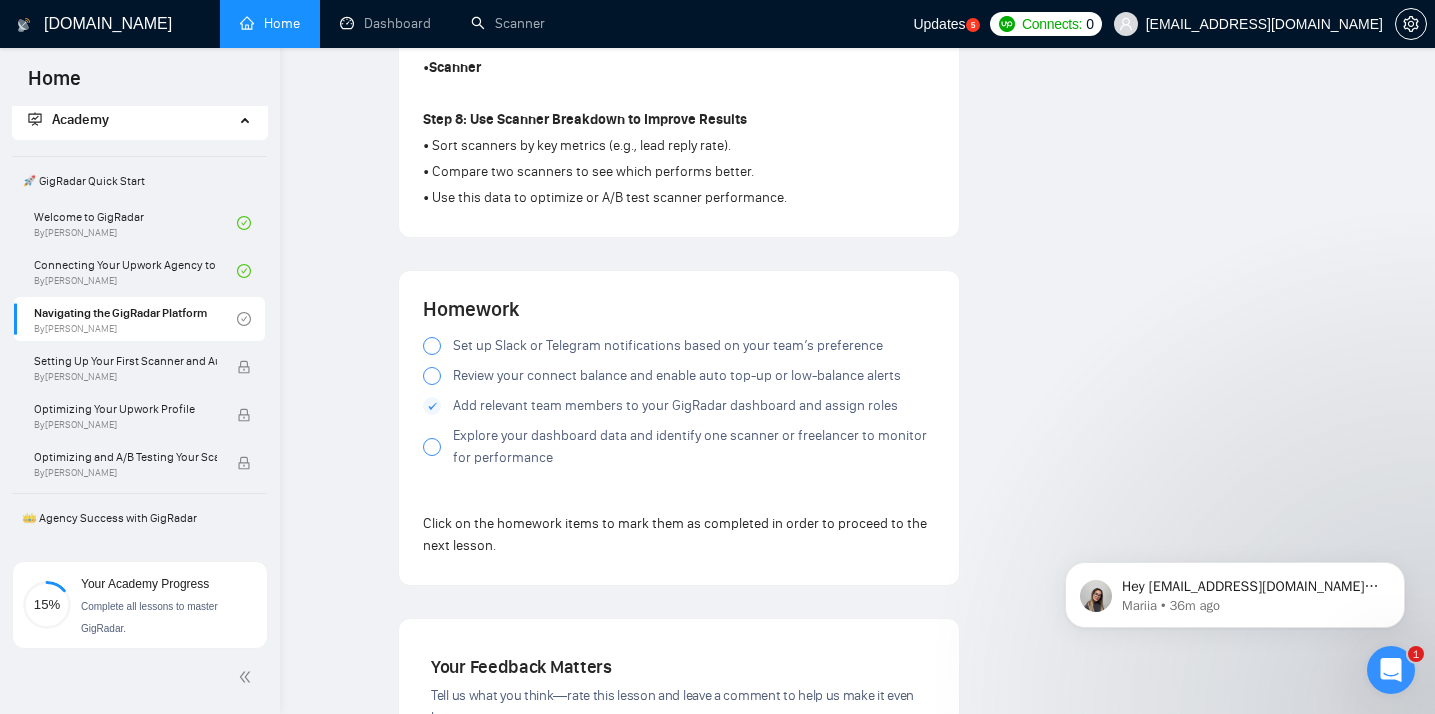 click at bounding box center (432, 346) 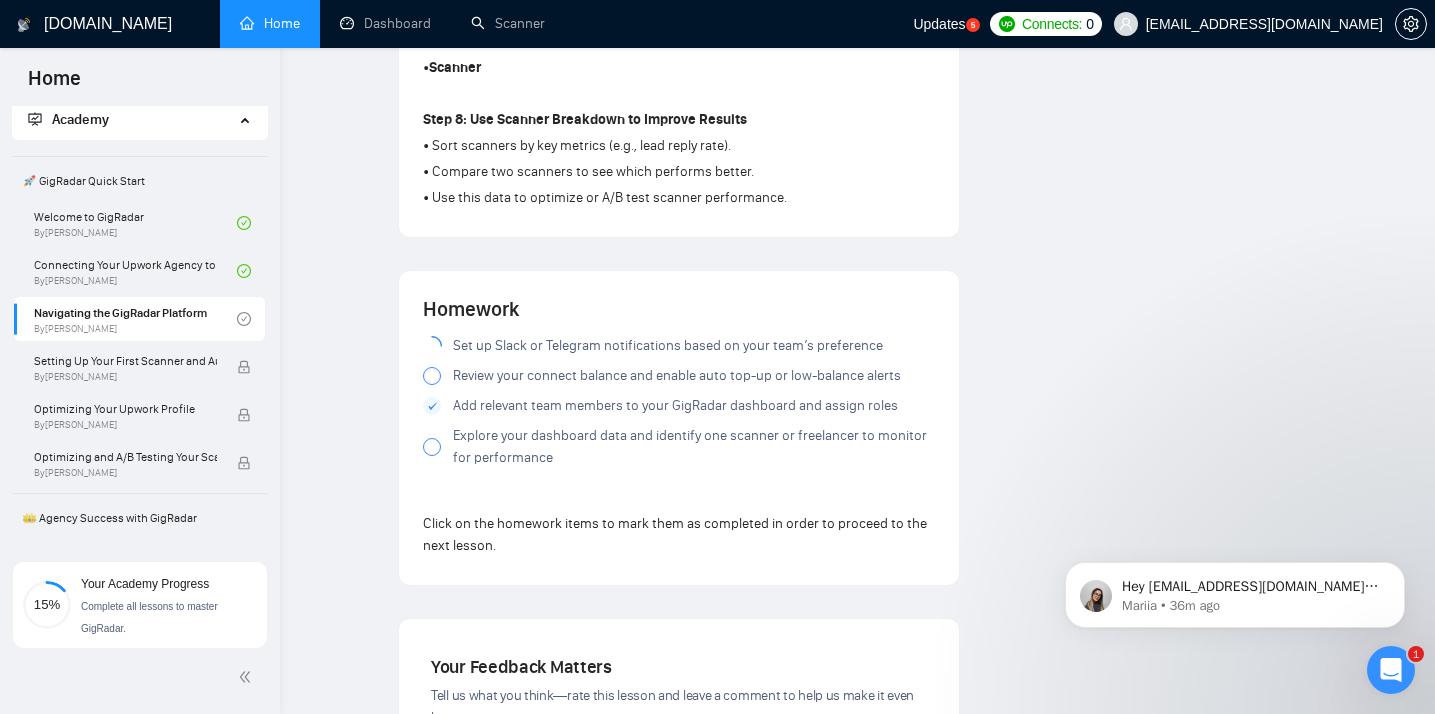 click at bounding box center [432, 376] 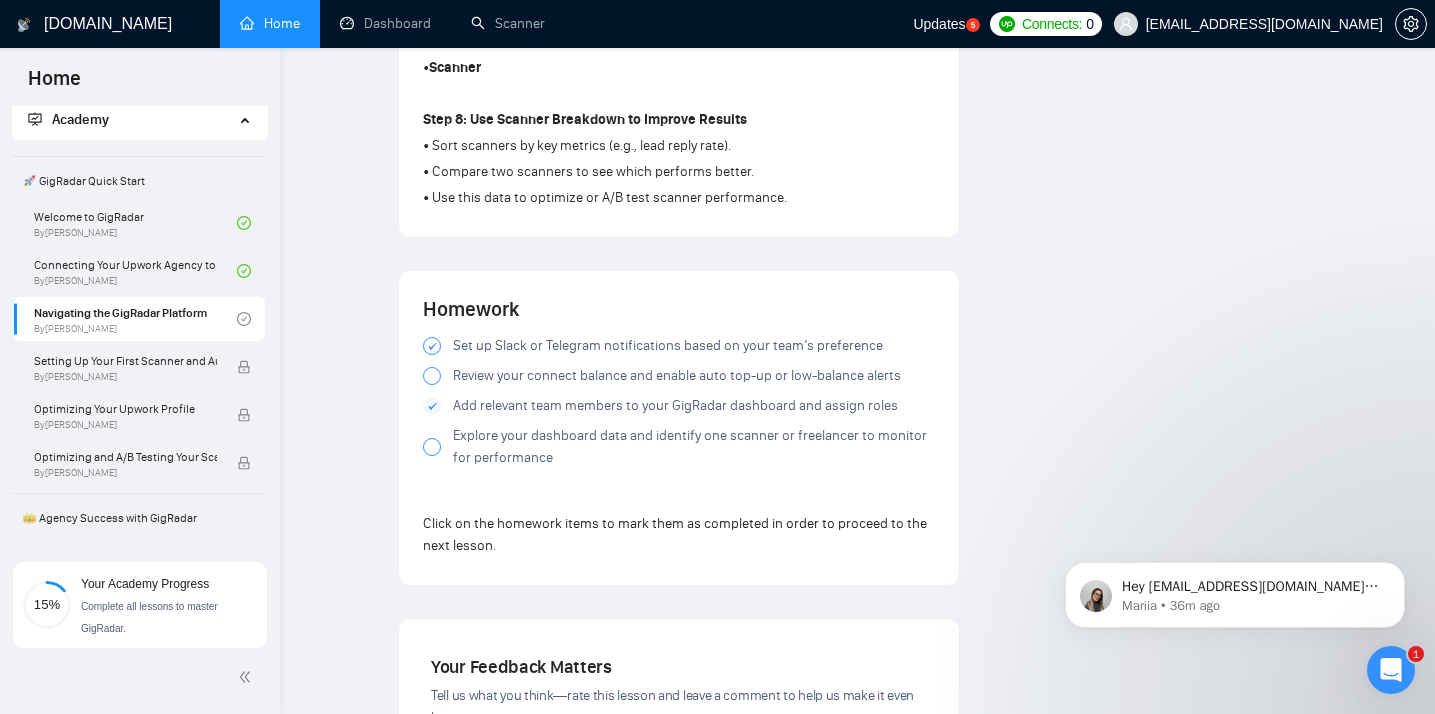 click at bounding box center (432, 376) 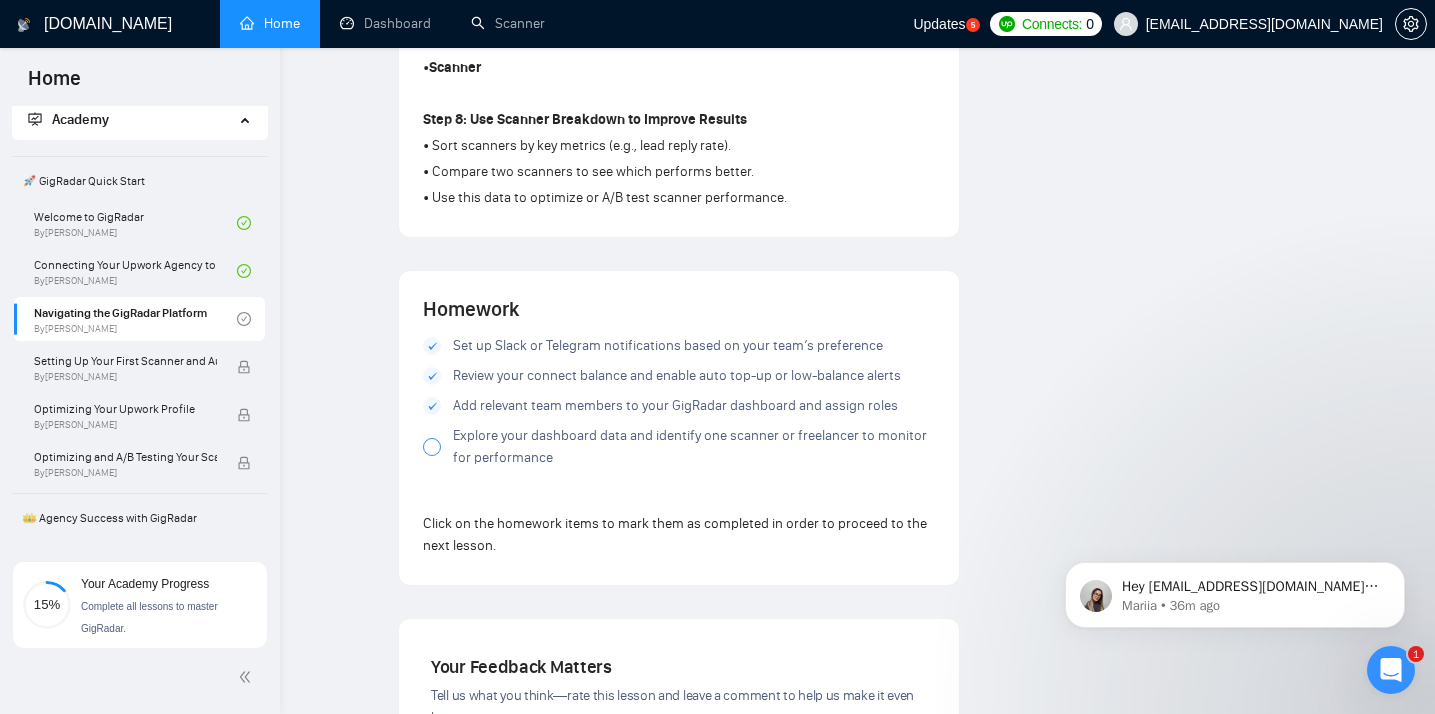 click at bounding box center (432, 447) 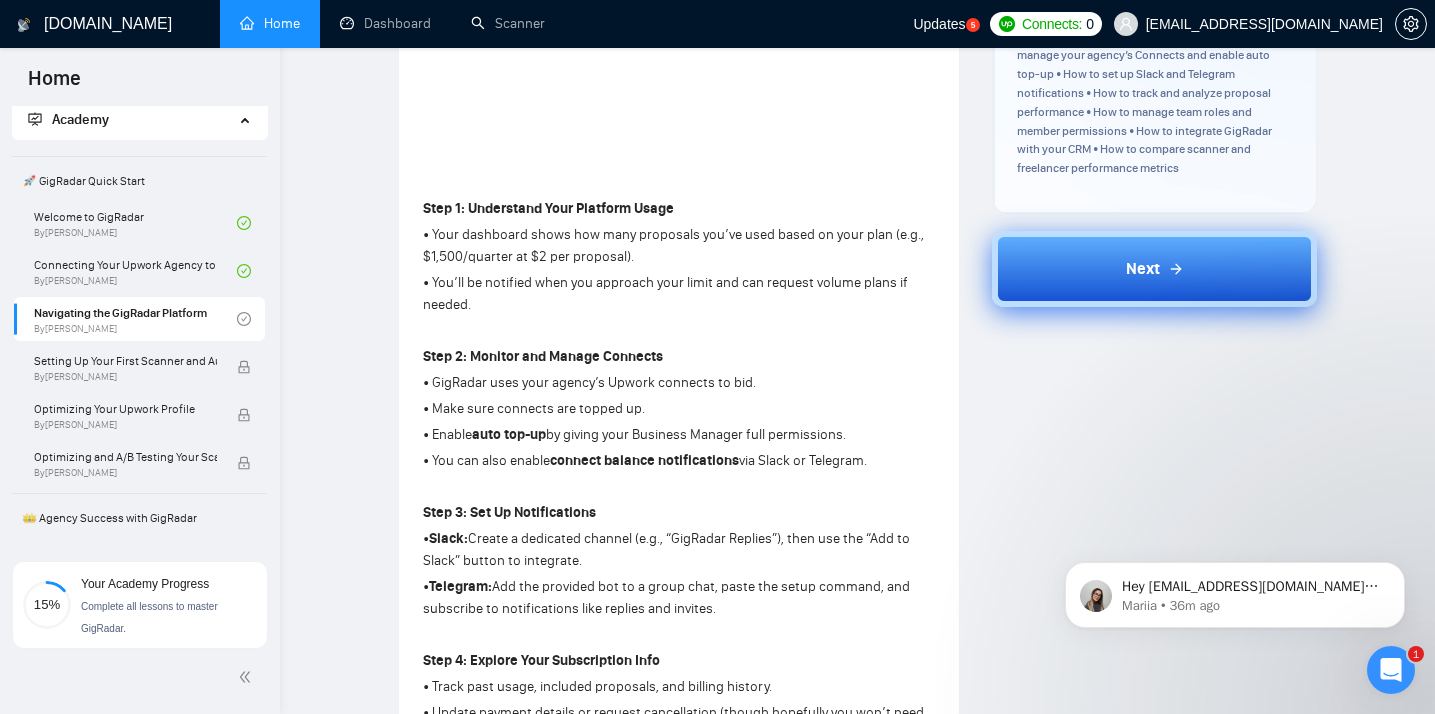 scroll, scrollTop: 454, scrollLeft: 0, axis: vertical 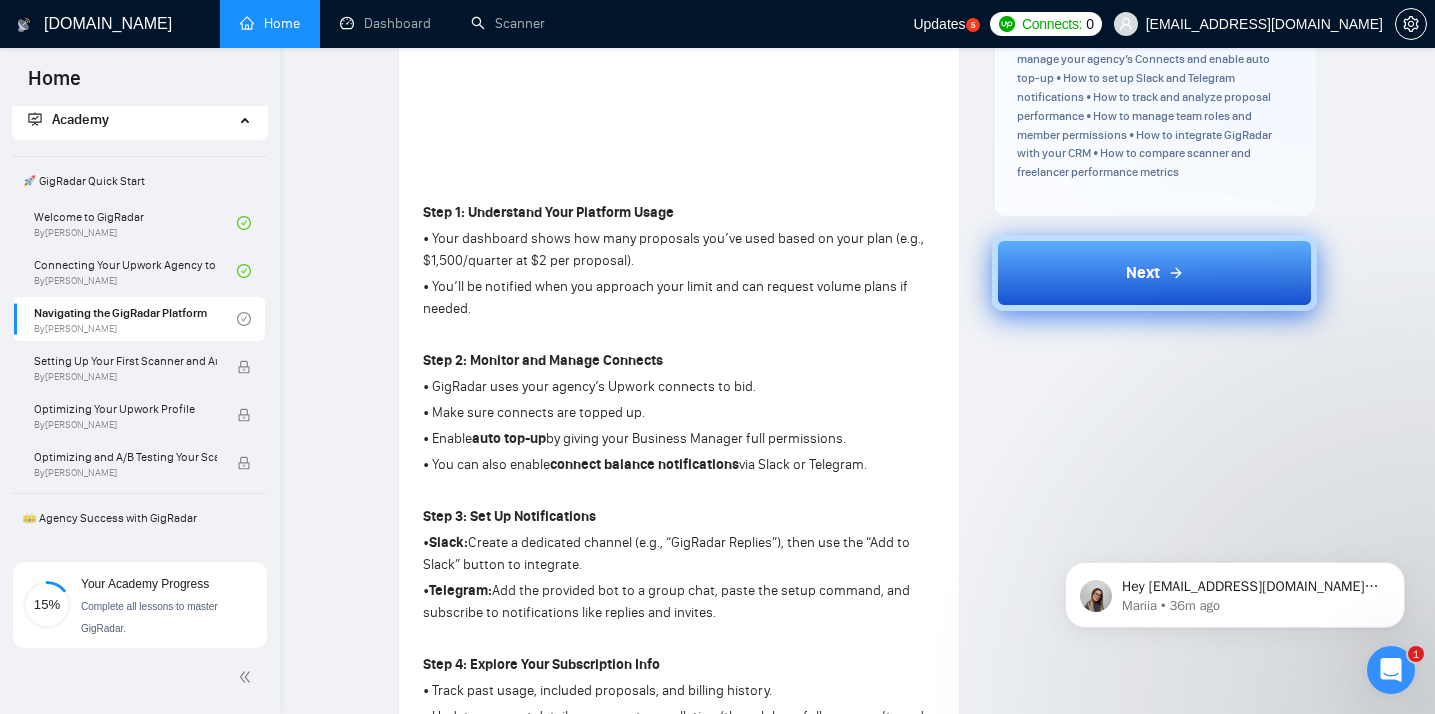 click on "Next" at bounding box center (1154, 273) 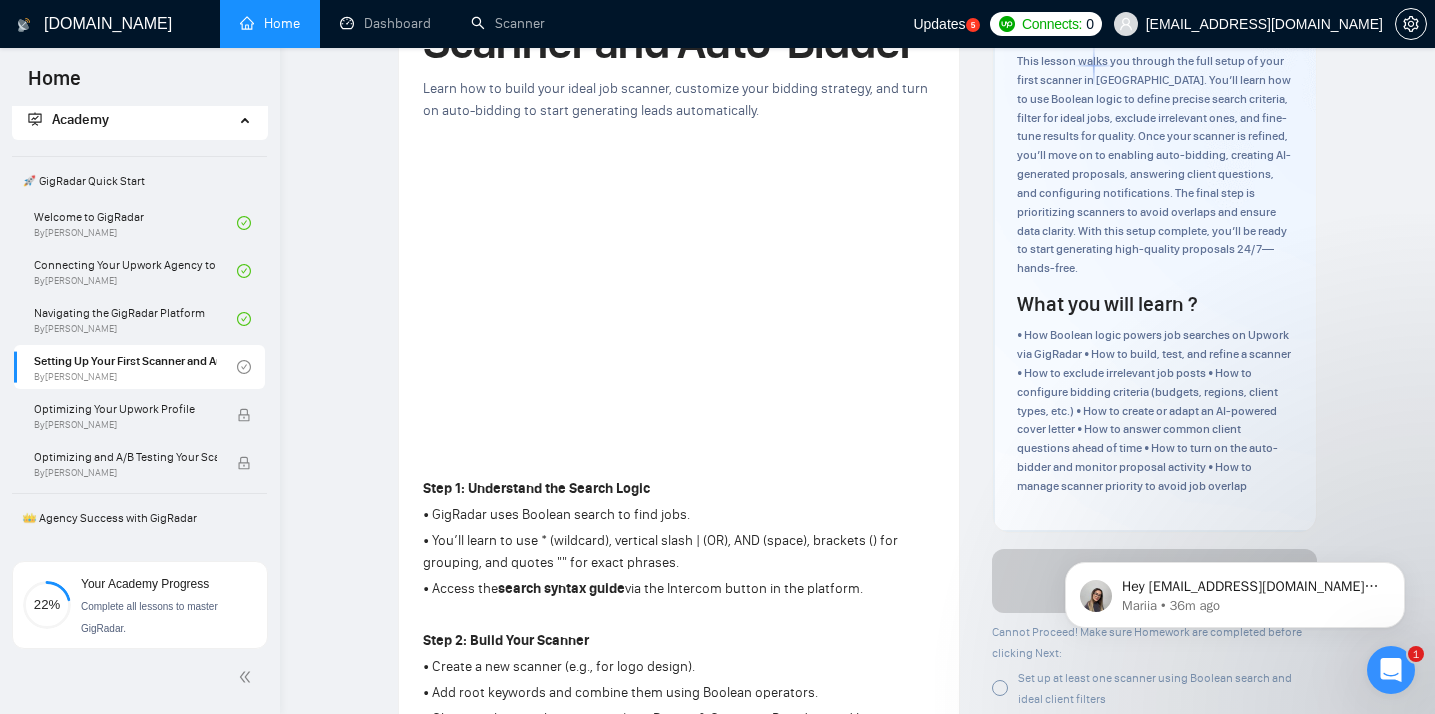 scroll, scrollTop: 168, scrollLeft: 0, axis: vertical 